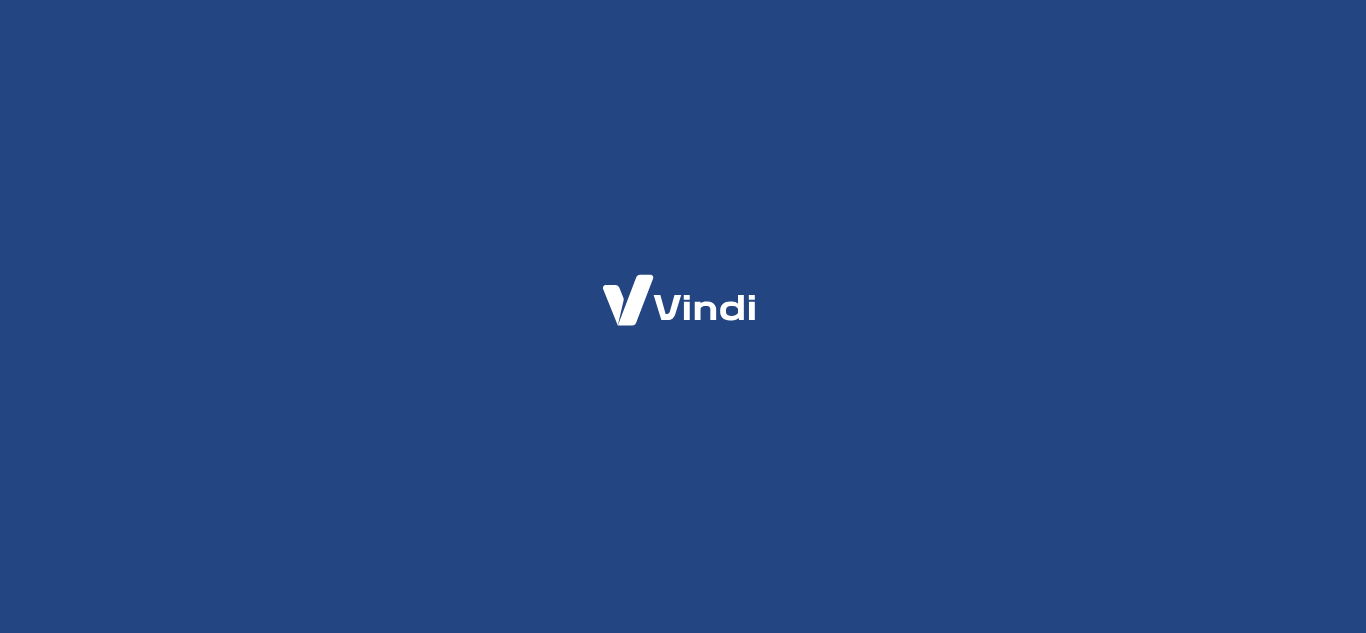 scroll, scrollTop: 0, scrollLeft: 0, axis: both 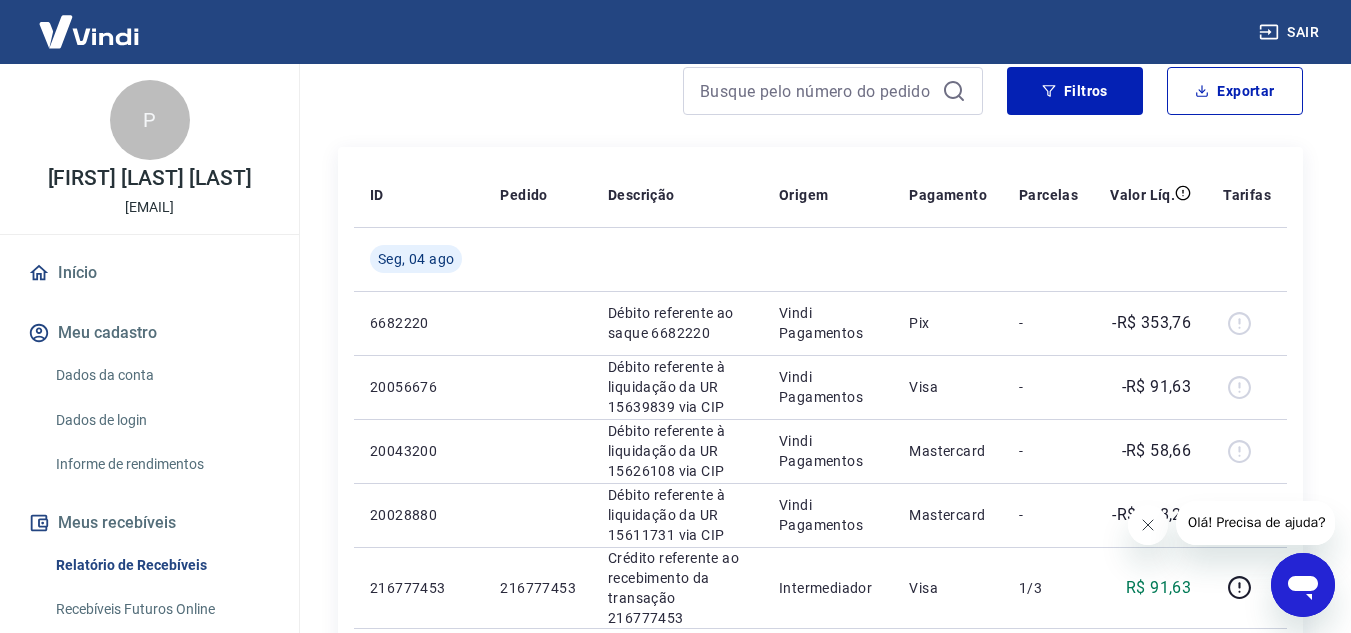 click at bounding box center (1147, 525) 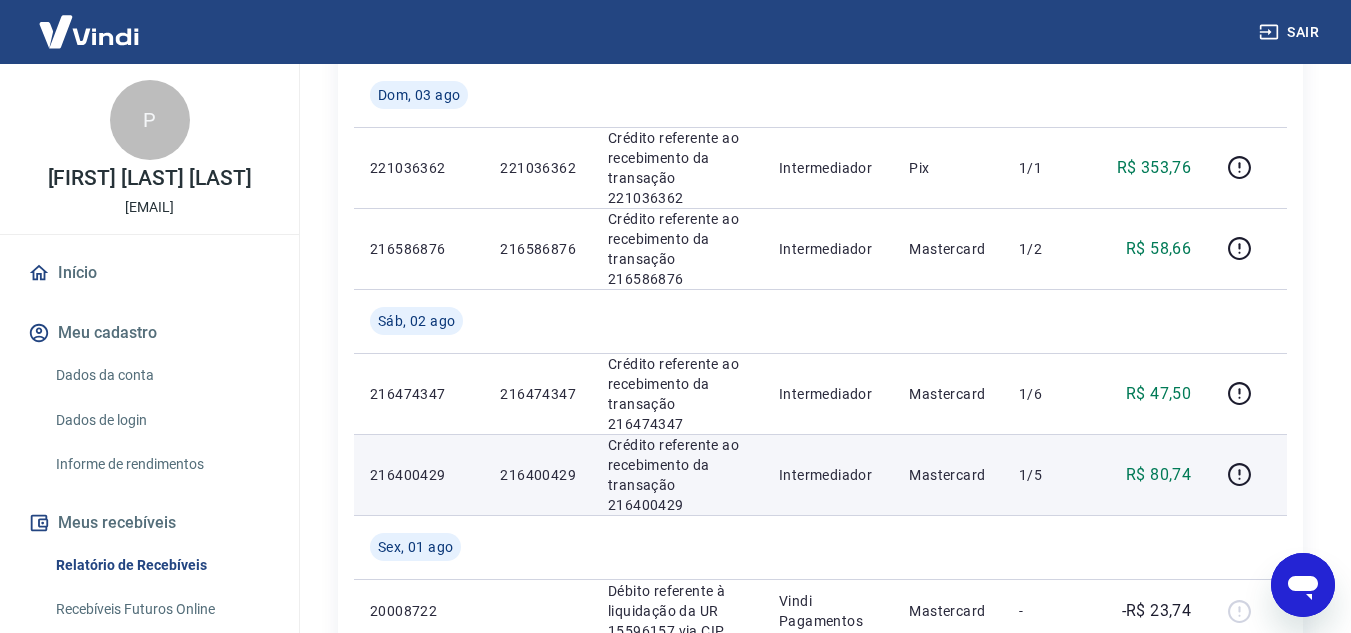 scroll, scrollTop: 900, scrollLeft: 0, axis: vertical 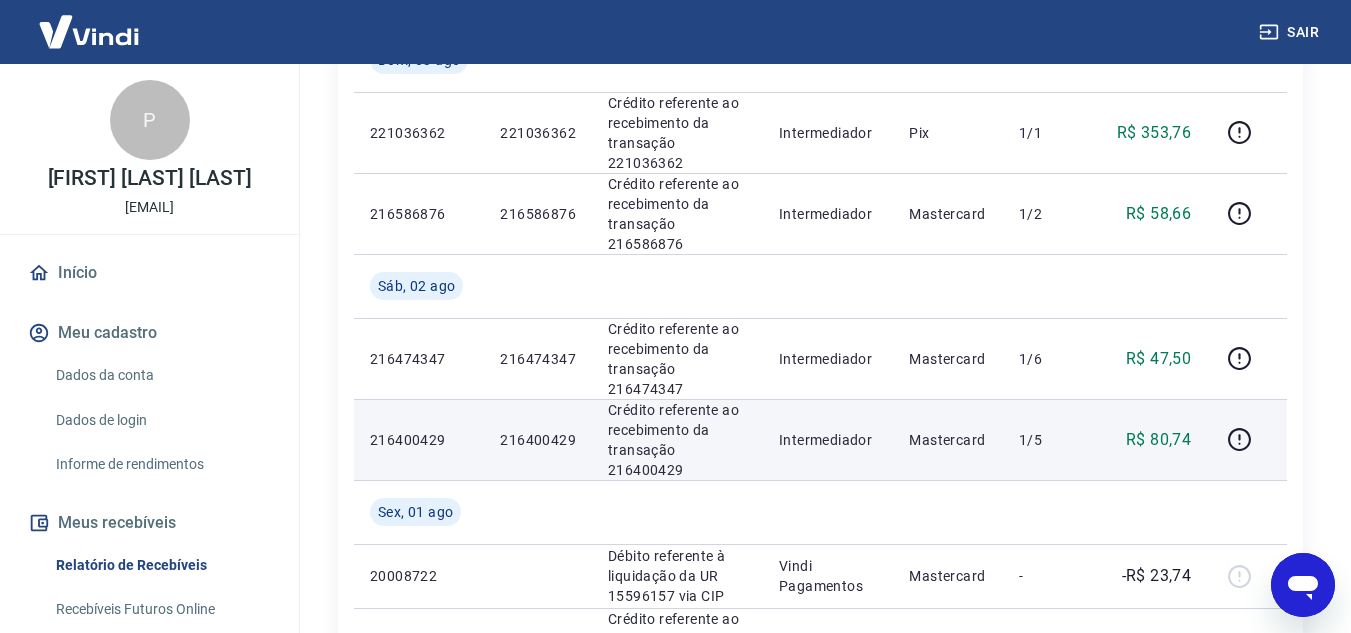 click on "216400429" at bounding box center [419, 440] 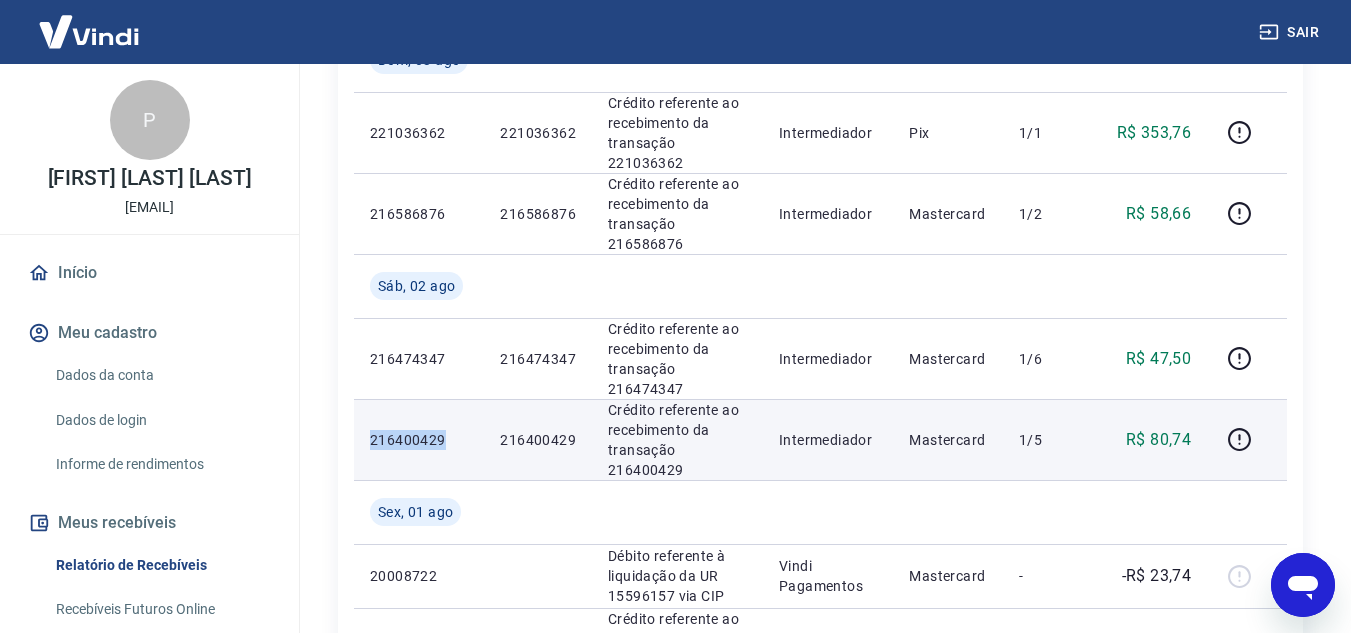 click on "216400429" at bounding box center [419, 440] 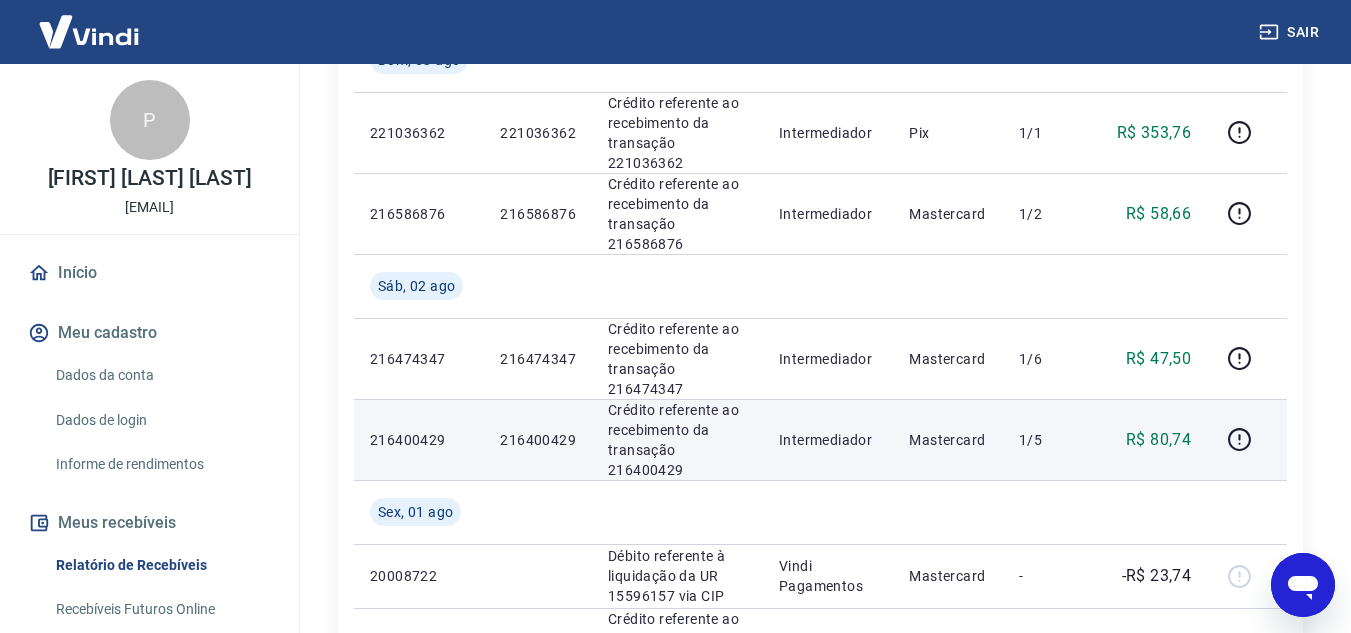 click on "R$ 80,74" at bounding box center [1158, 440] 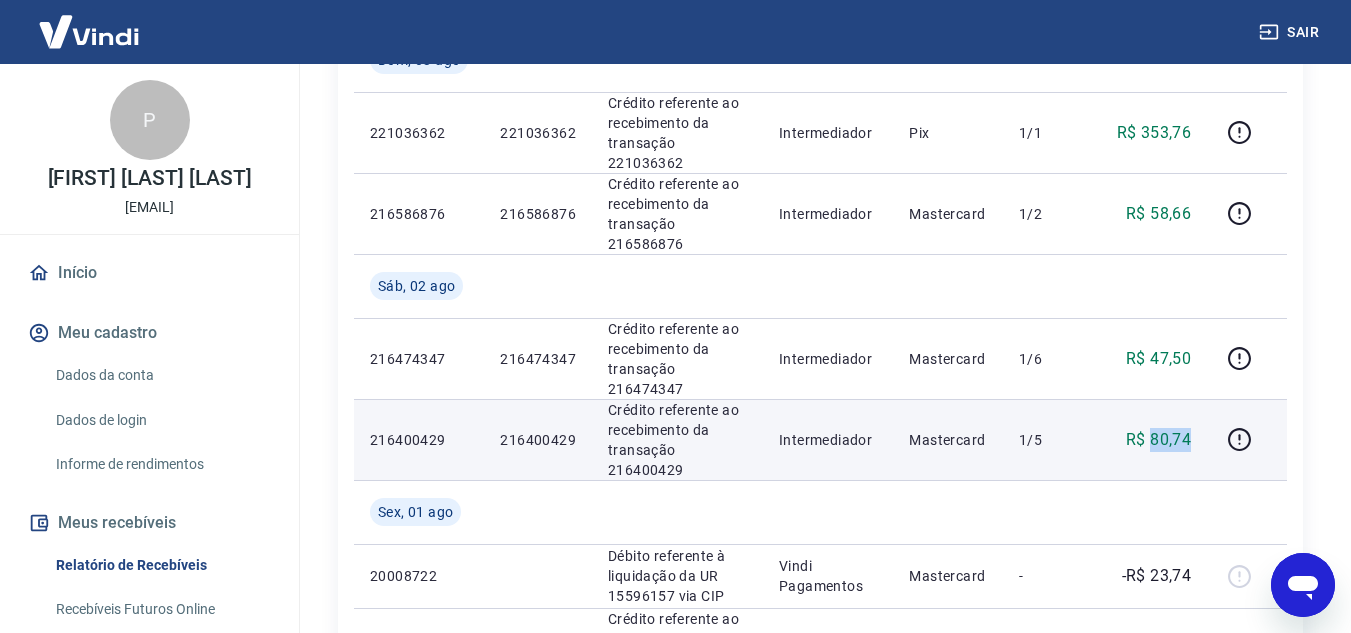 click on "R$ 80,74" at bounding box center [1158, 440] 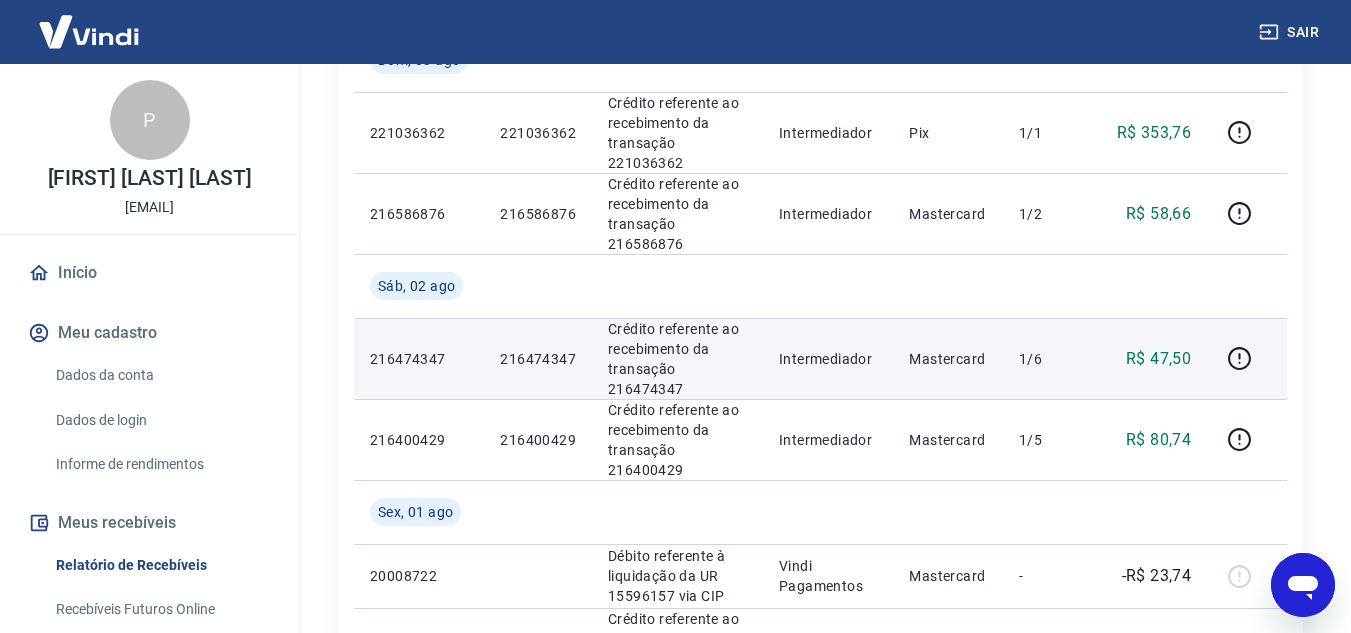 click on "216474347" at bounding box center [419, 359] 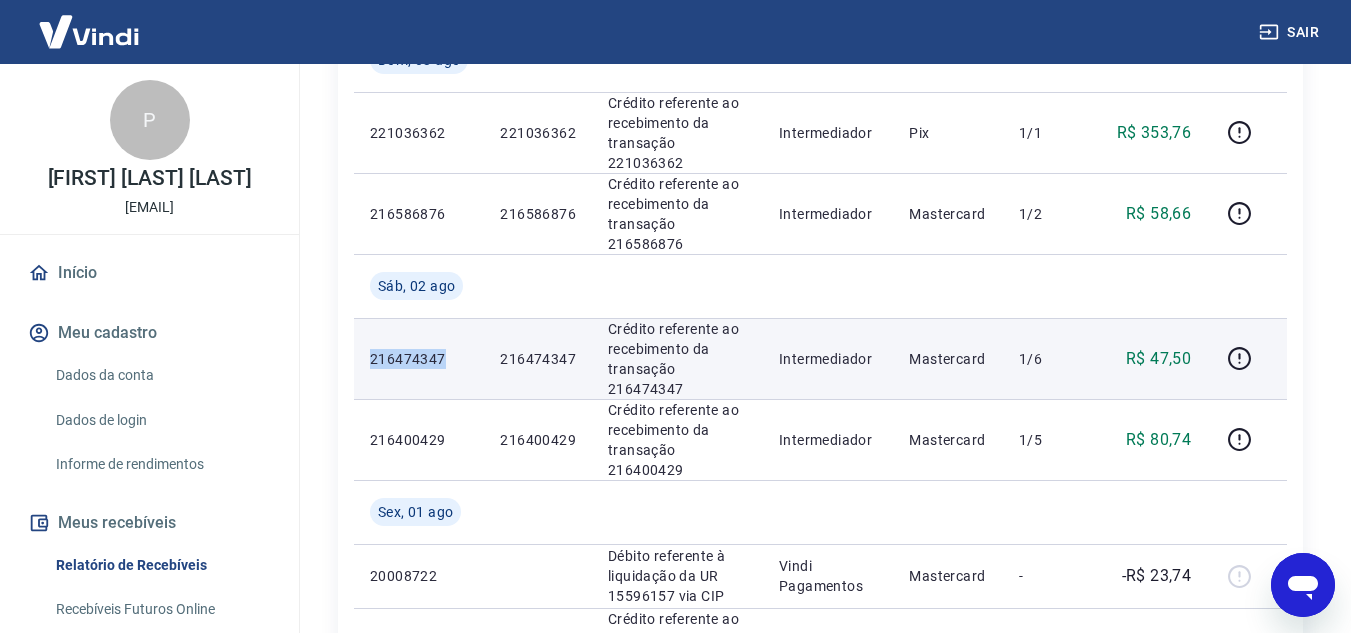 click on "216474347" at bounding box center [419, 359] 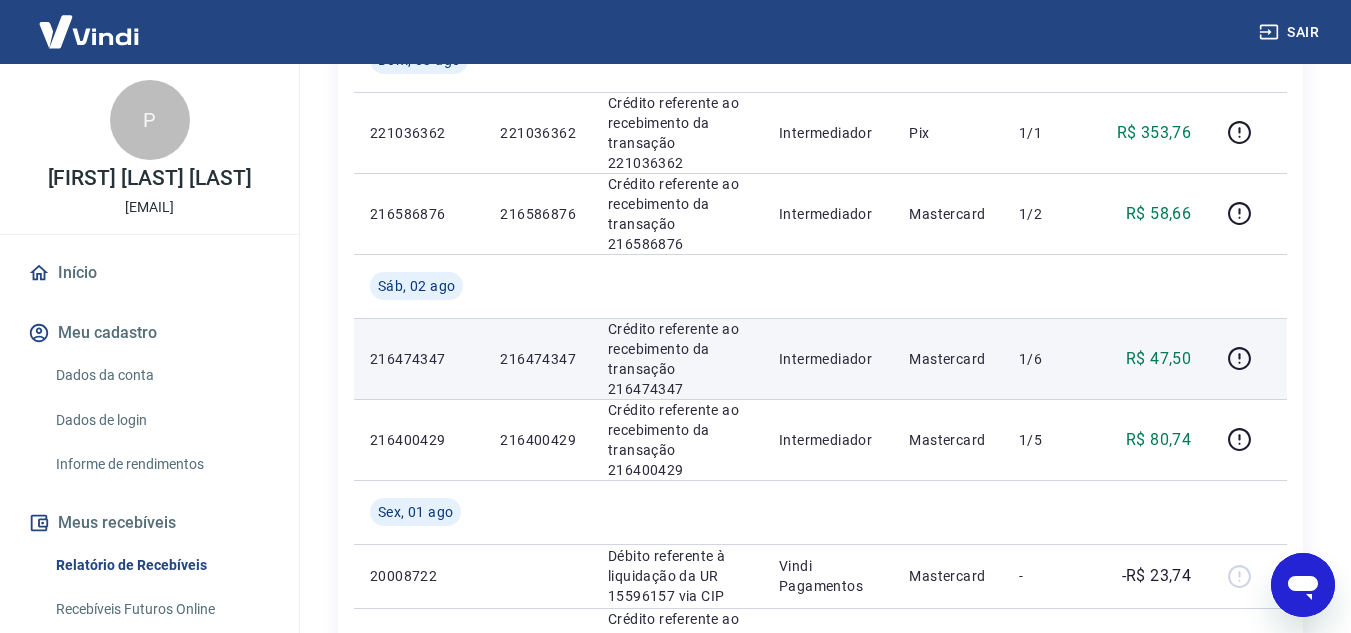 click on "R$ 47,50" at bounding box center [1158, 359] 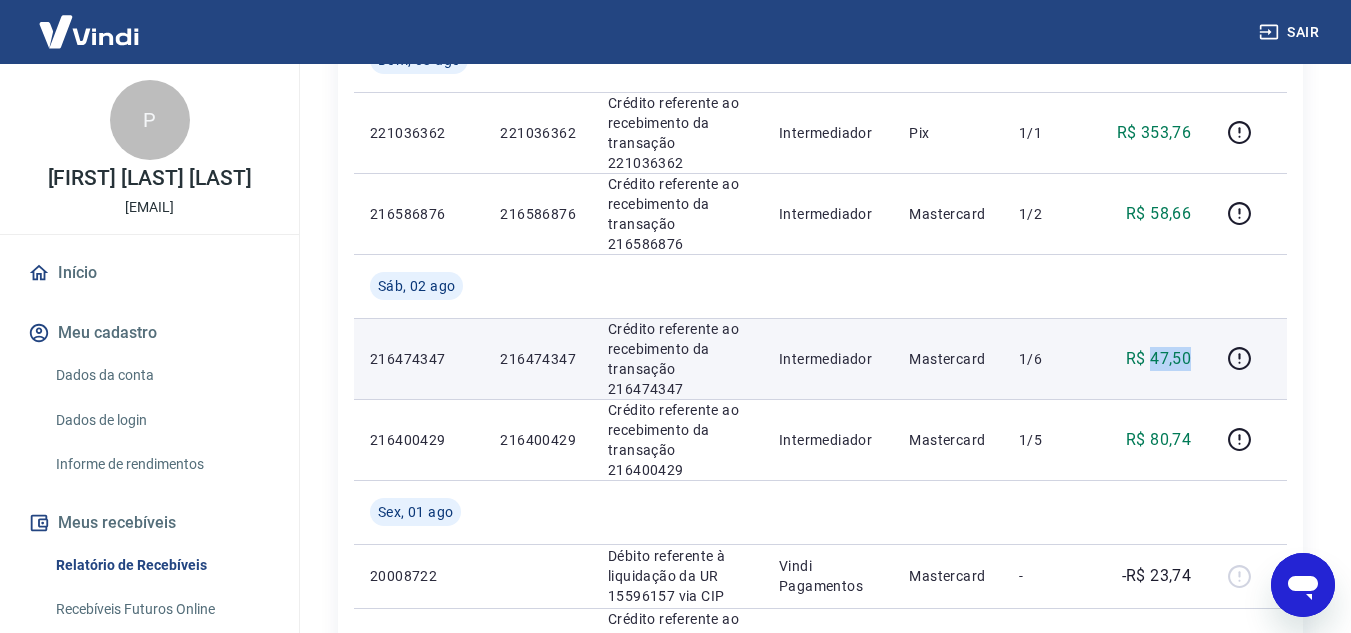 click on "R$ 47,50" at bounding box center (1158, 359) 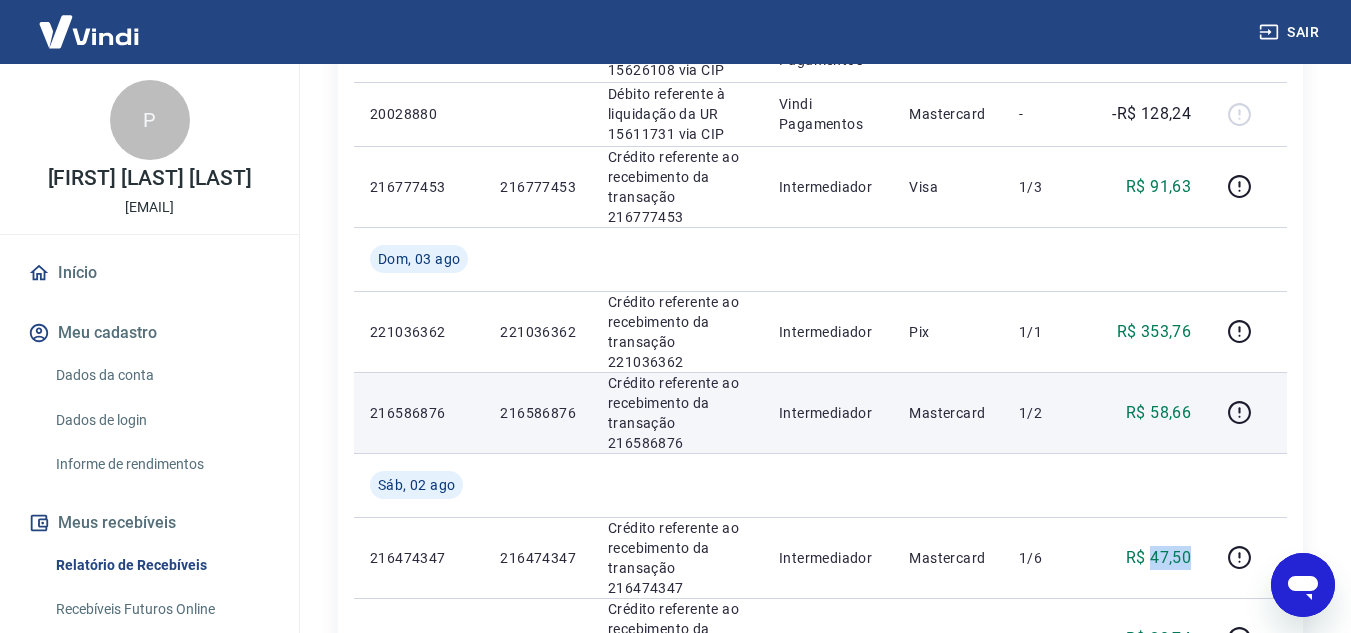 scroll, scrollTop: 700, scrollLeft: 0, axis: vertical 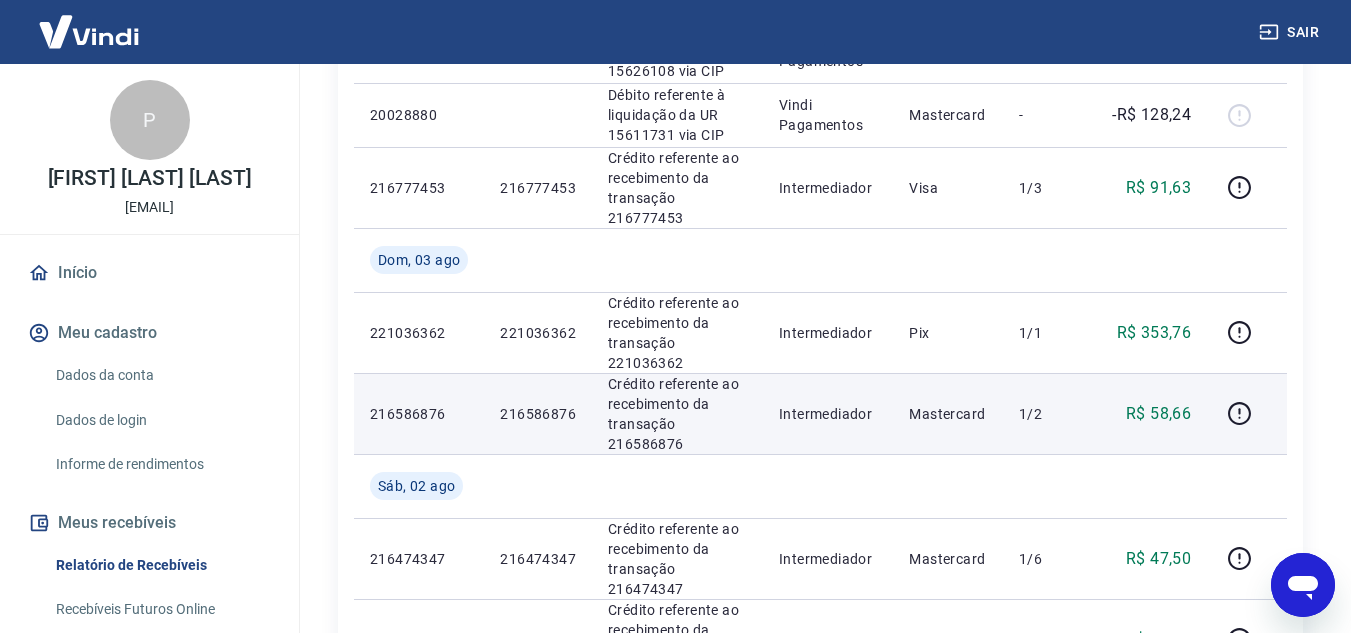 click on "216586876" at bounding box center [419, 414] 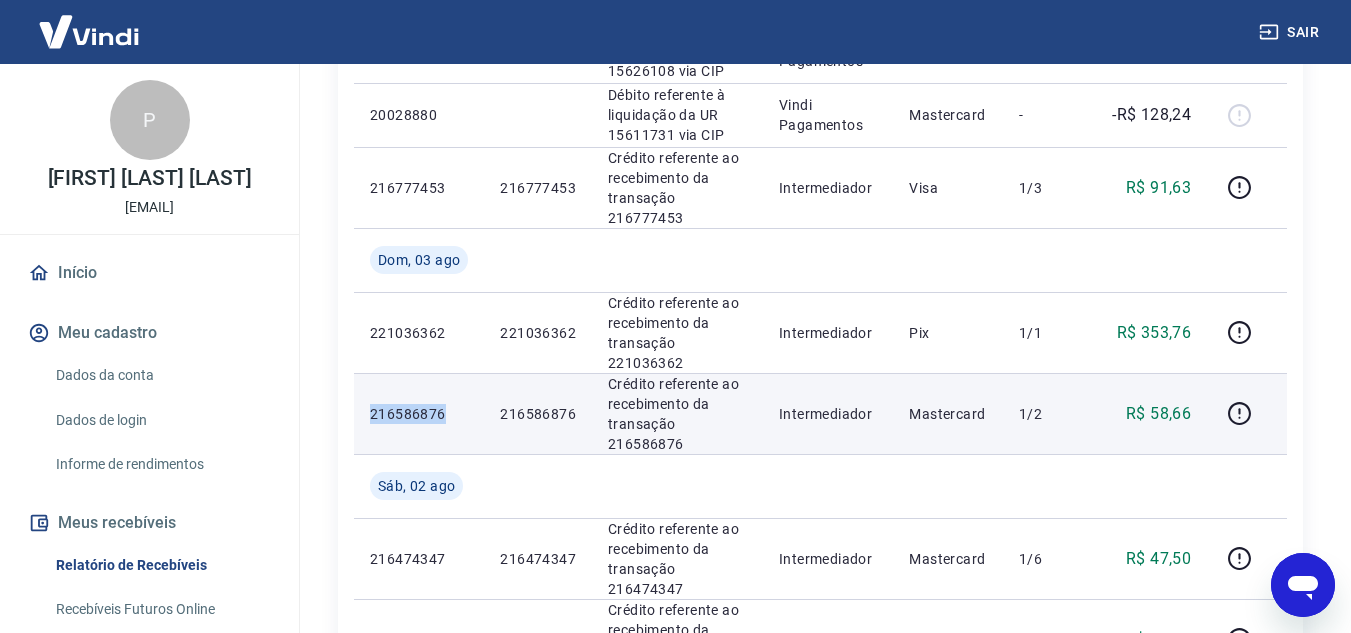 click on "216586876" at bounding box center (419, 414) 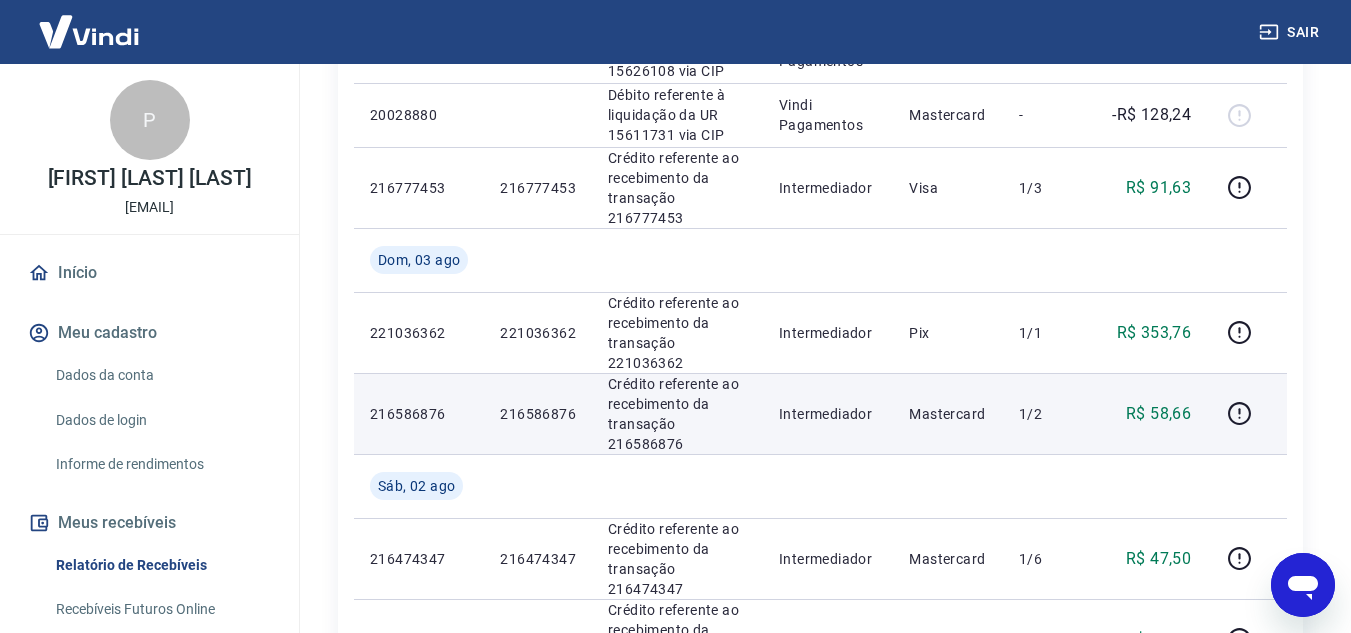 click on "R$ 58,66" at bounding box center [1158, 414] 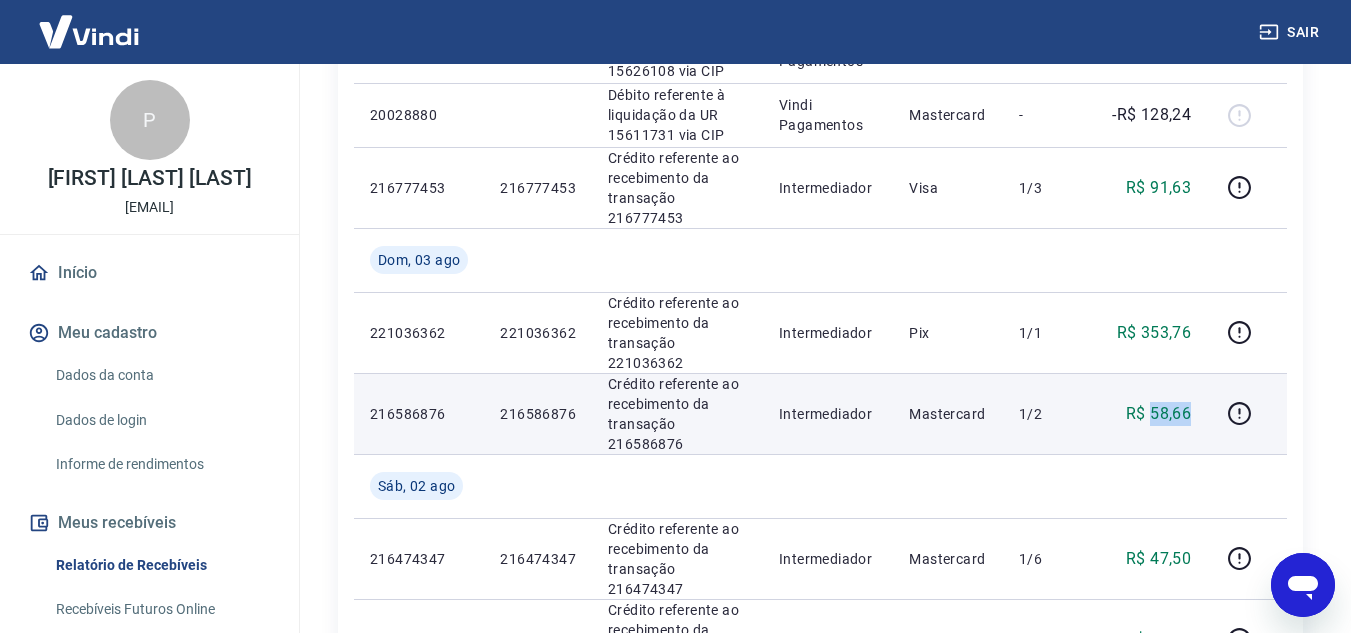 click on "R$ 58,66" at bounding box center [1158, 414] 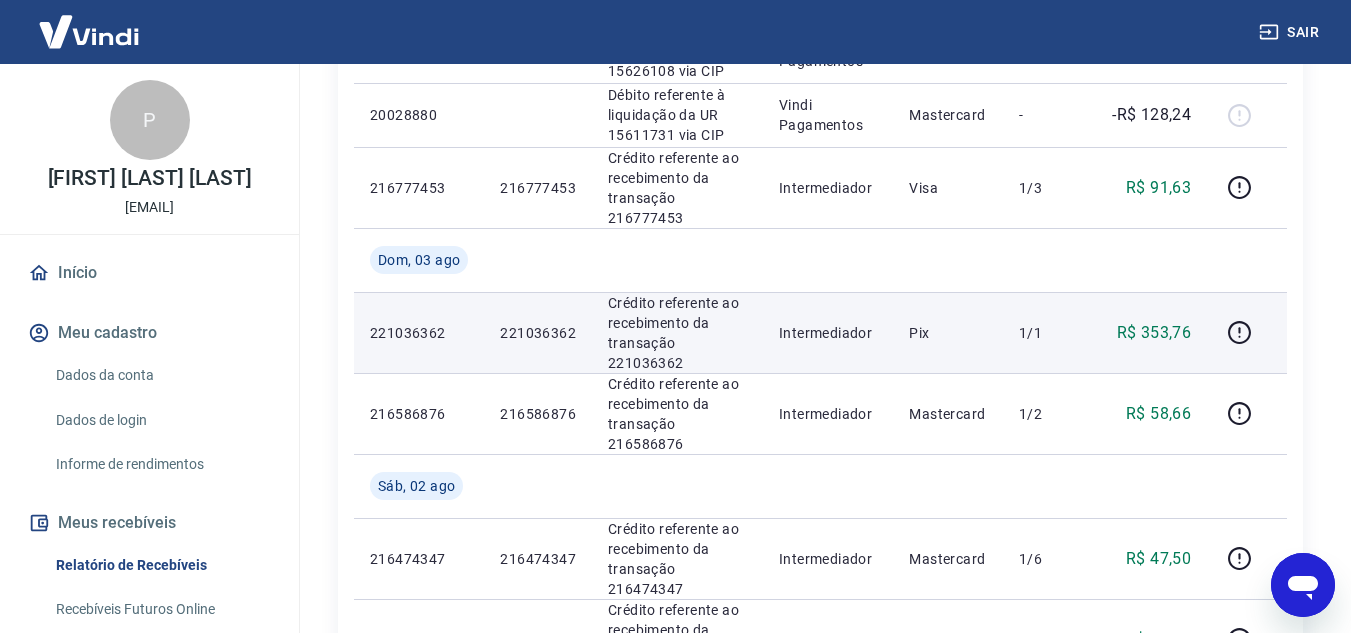 click on "221036362" at bounding box center (419, 333) 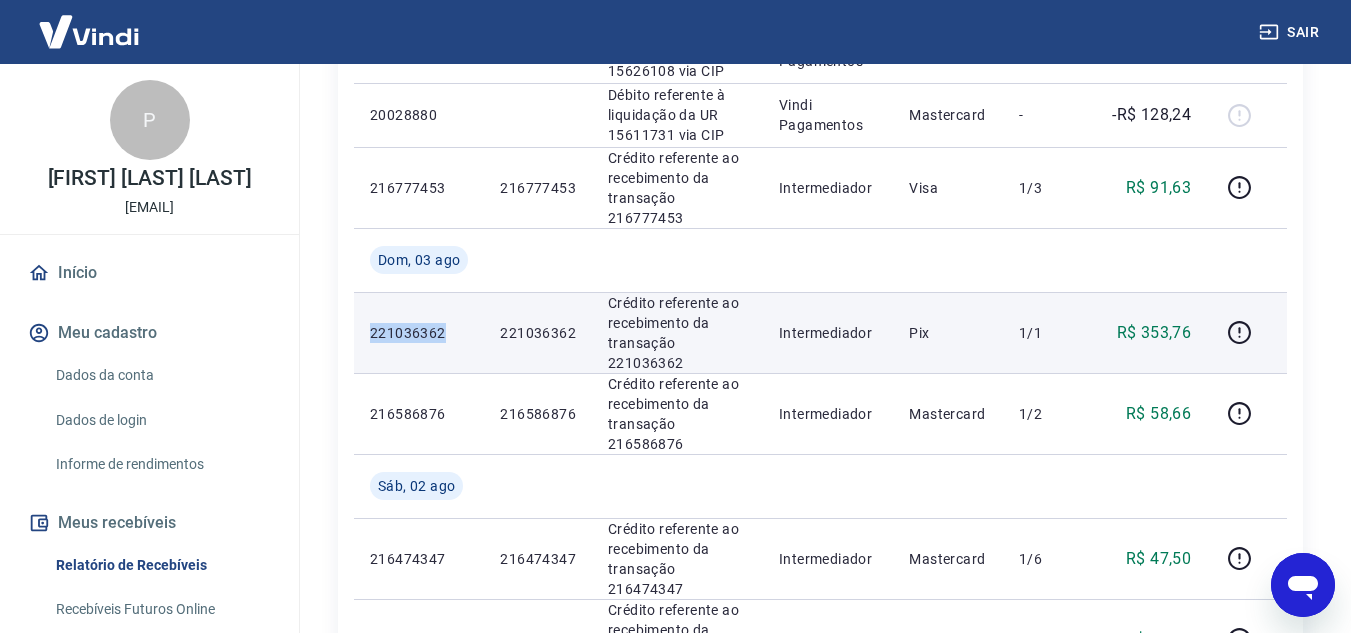 click on "221036362" at bounding box center [419, 333] 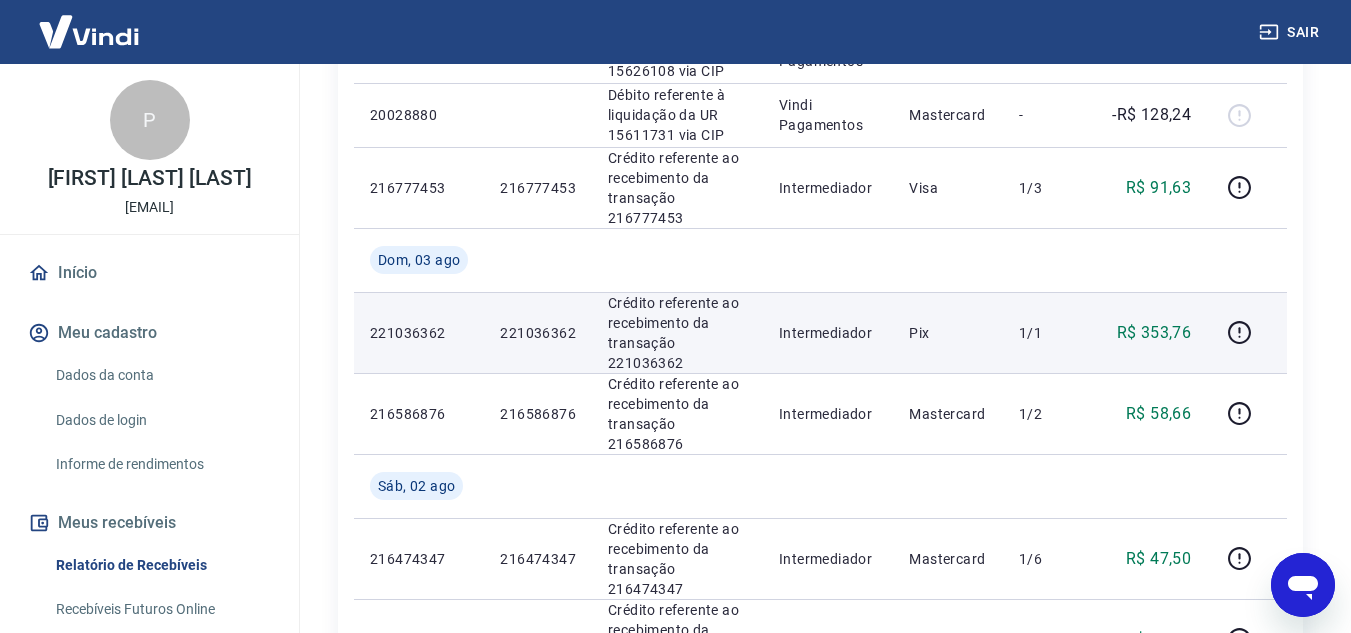 click on "R$ 353,76" at bounding box center (1154, 333) 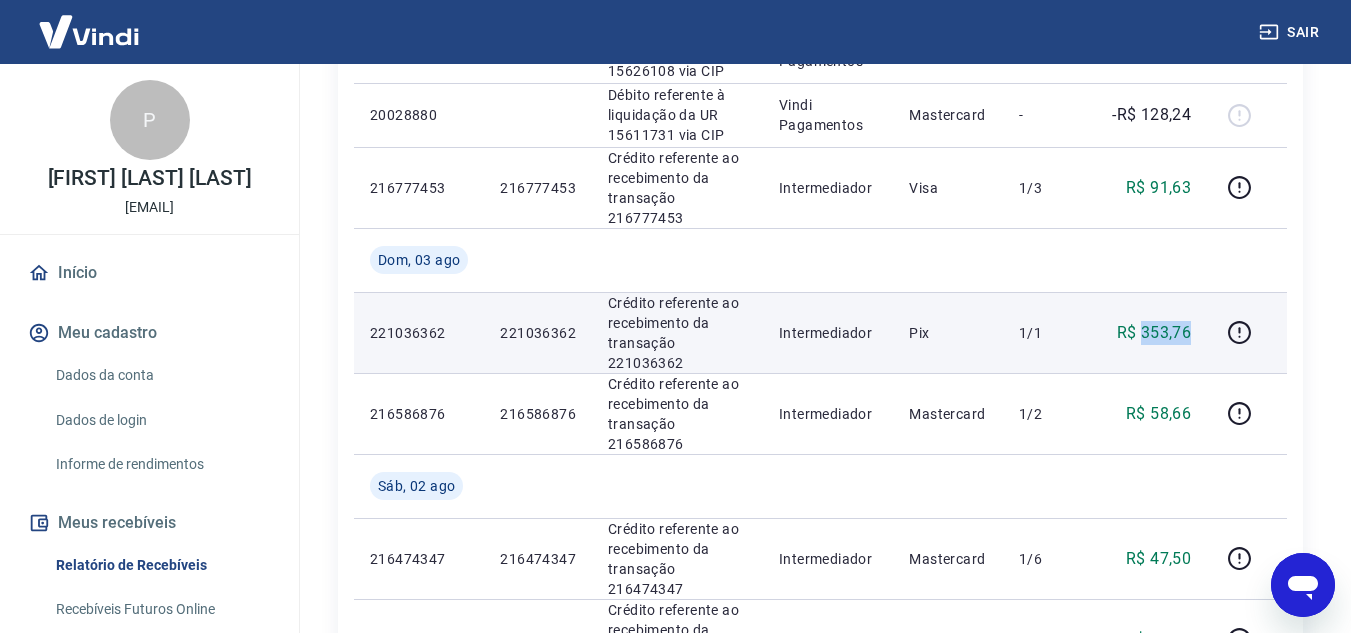 click on "R$ 353,76" at bounding box center [1154, 333] 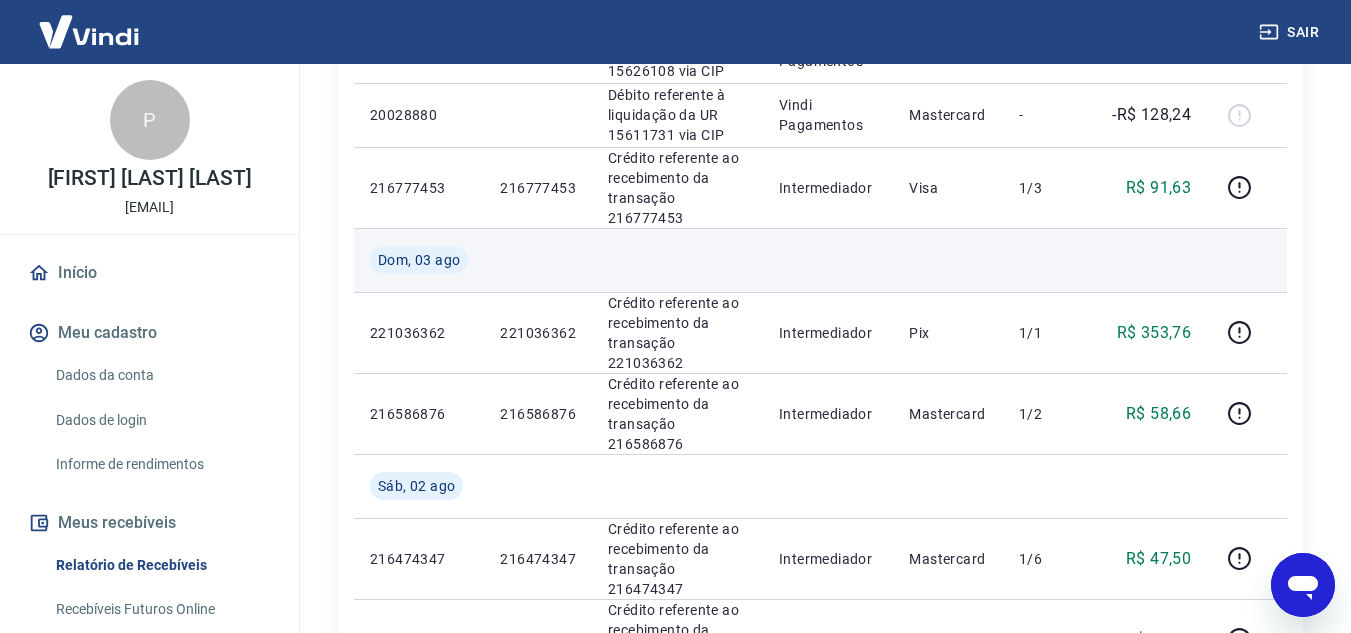 click at bounding box center (948, 260) 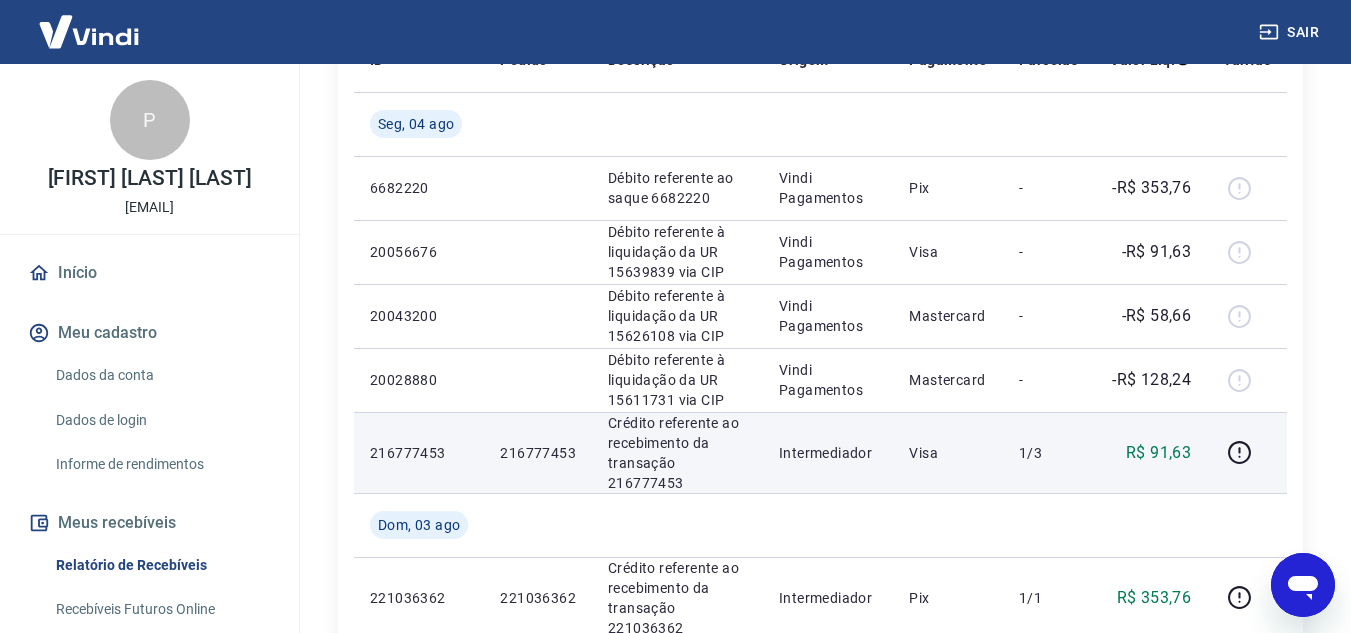 scroll, scrollTop: 400, scrollLeft: 0, axis: vertical 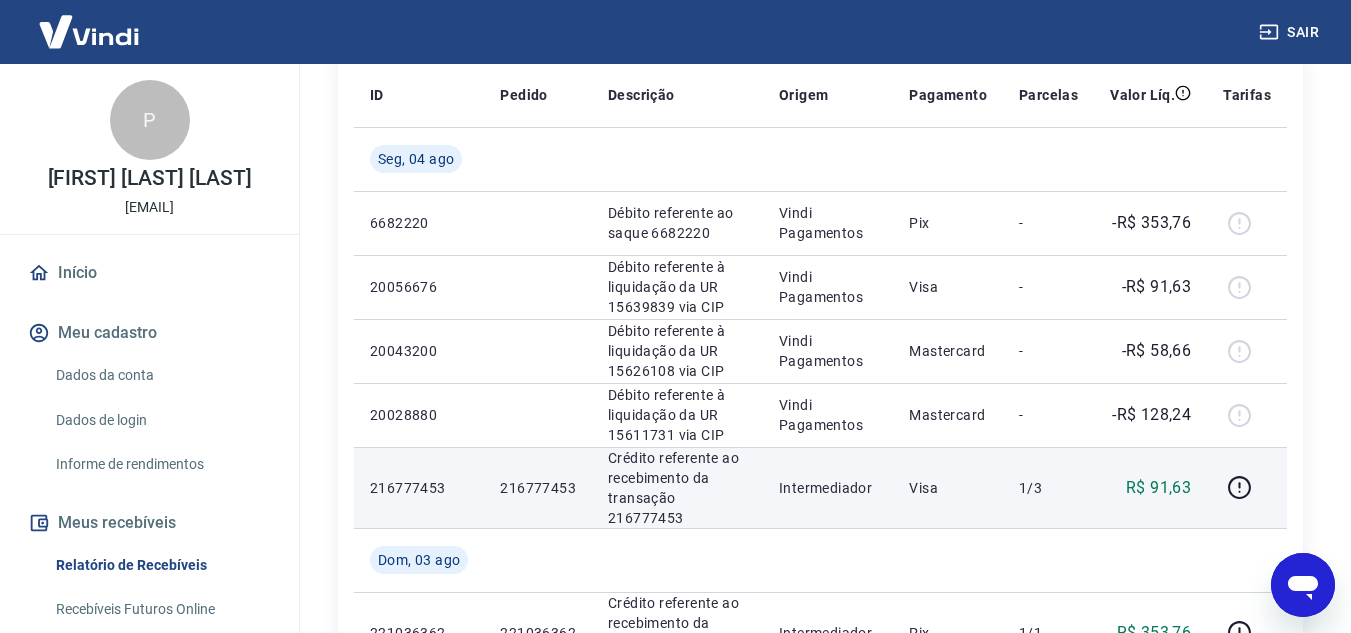 click on "216777453" at bounding box center [419, 488] 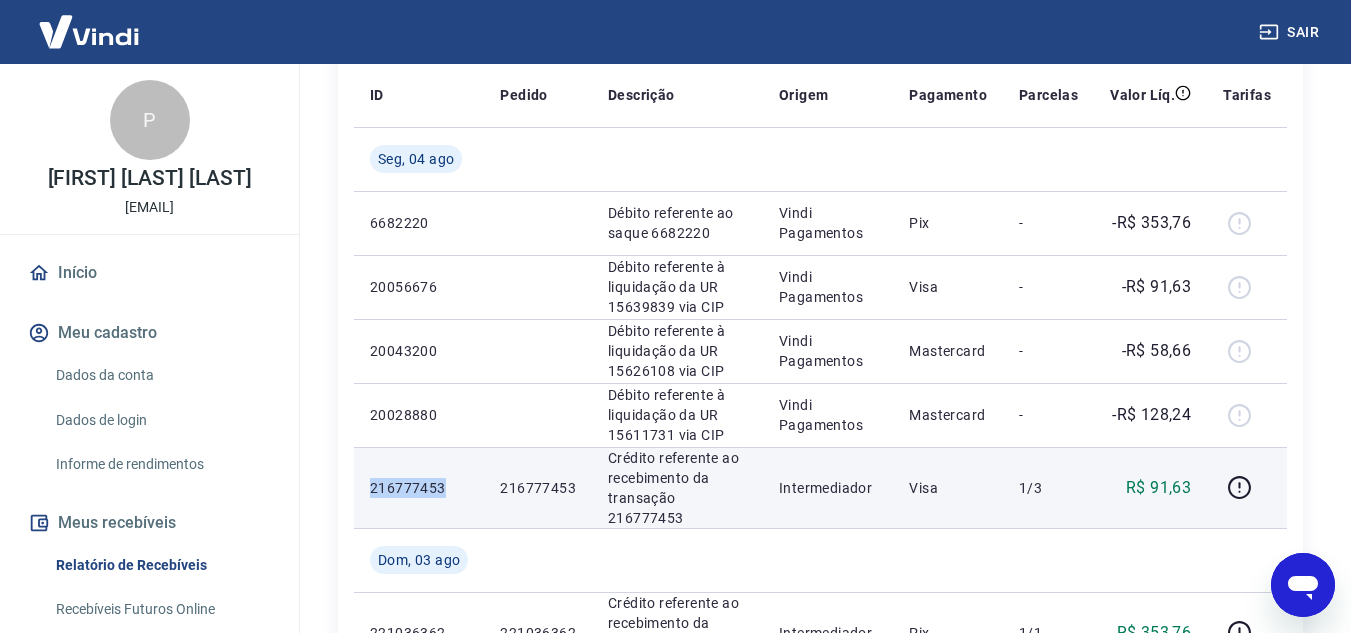 click on "216777453" at bounding box center (419, 488) 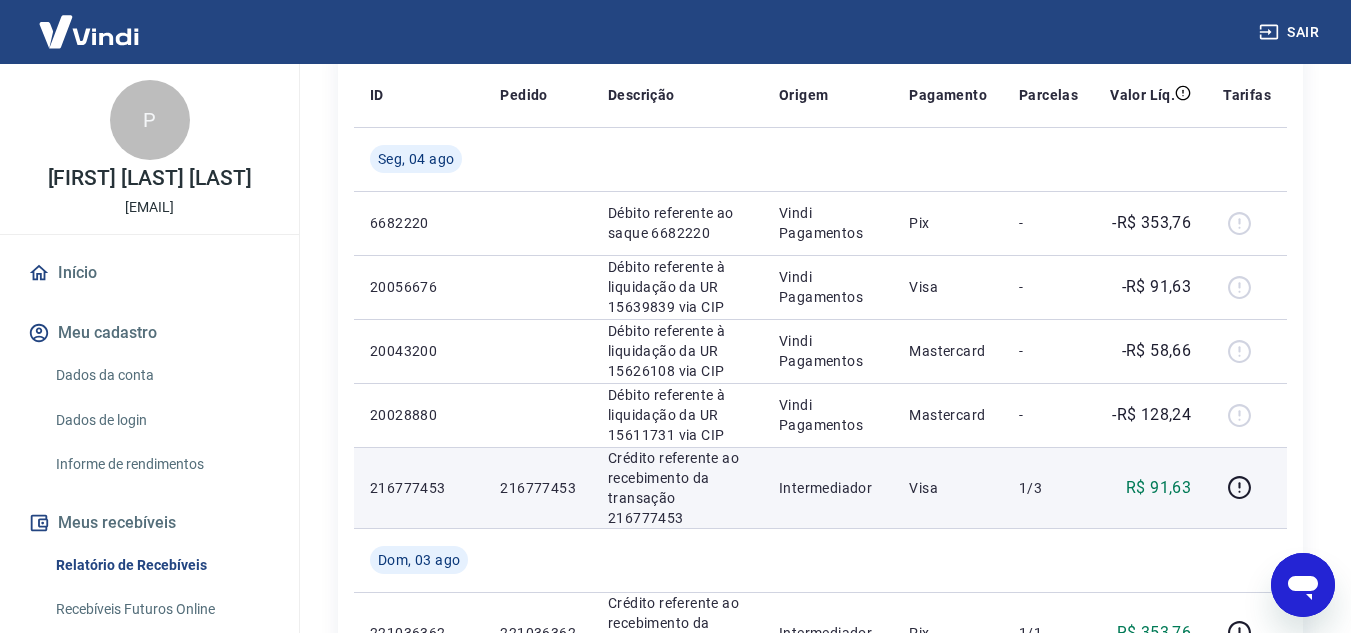 click on "R$ 91,63" at bounding box center [1158, 488] 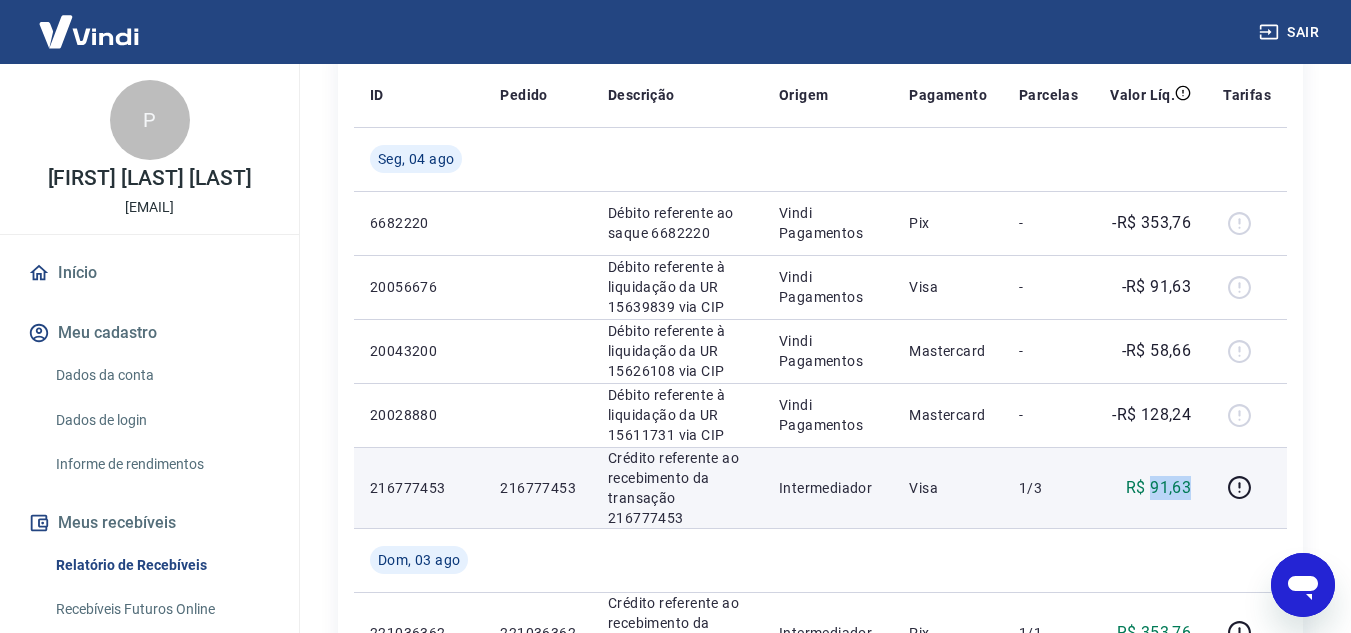 click on "R$ 91,63" at bounding box center (1158, 488) 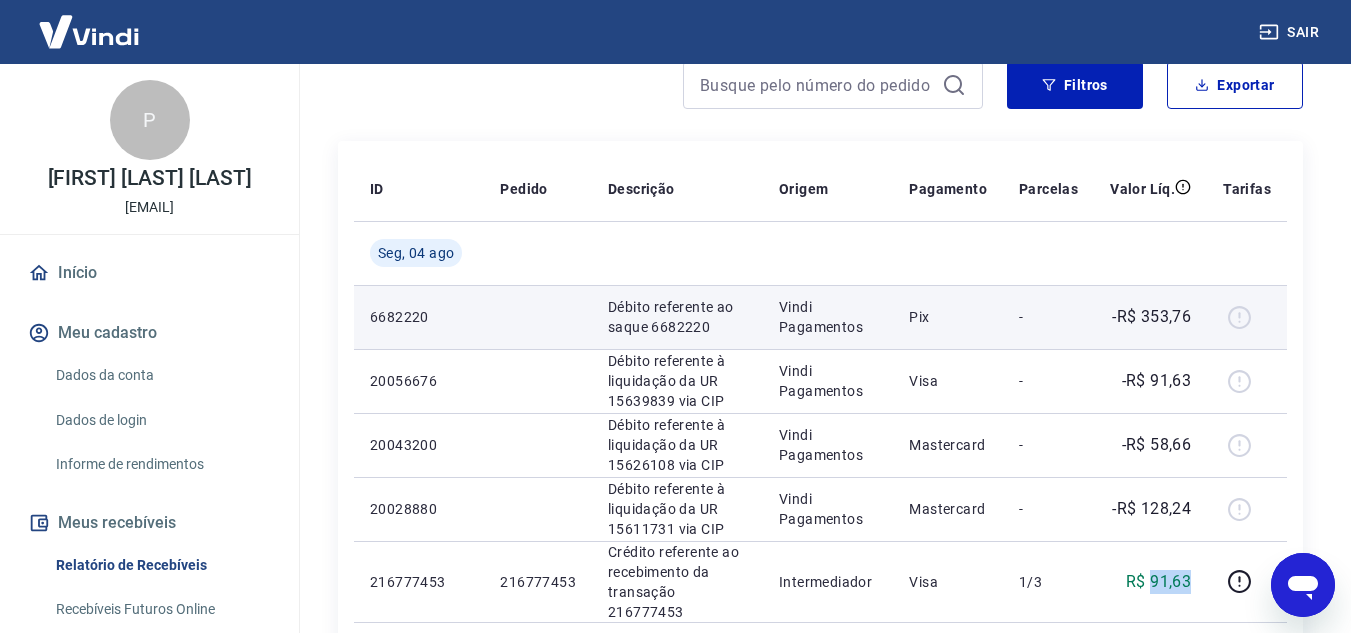 scroll, scrollTop: 400, scrollLeft: 0, axis: vertical 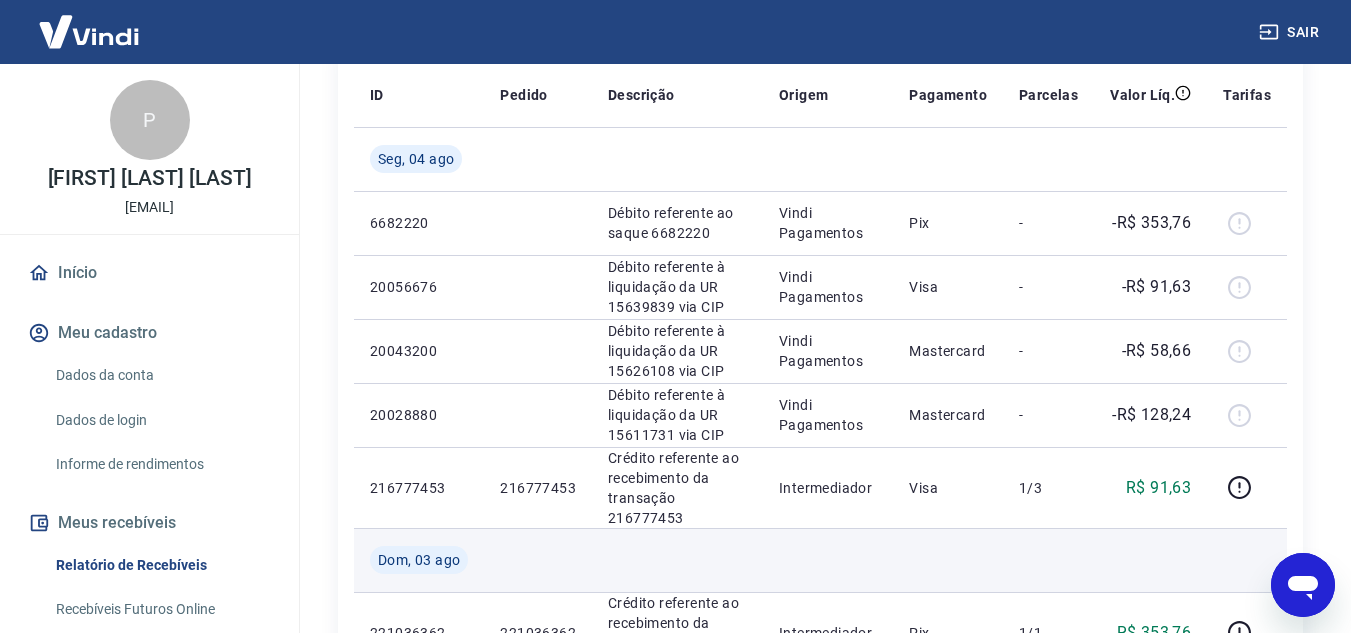 click at bounding box center [828, 560] 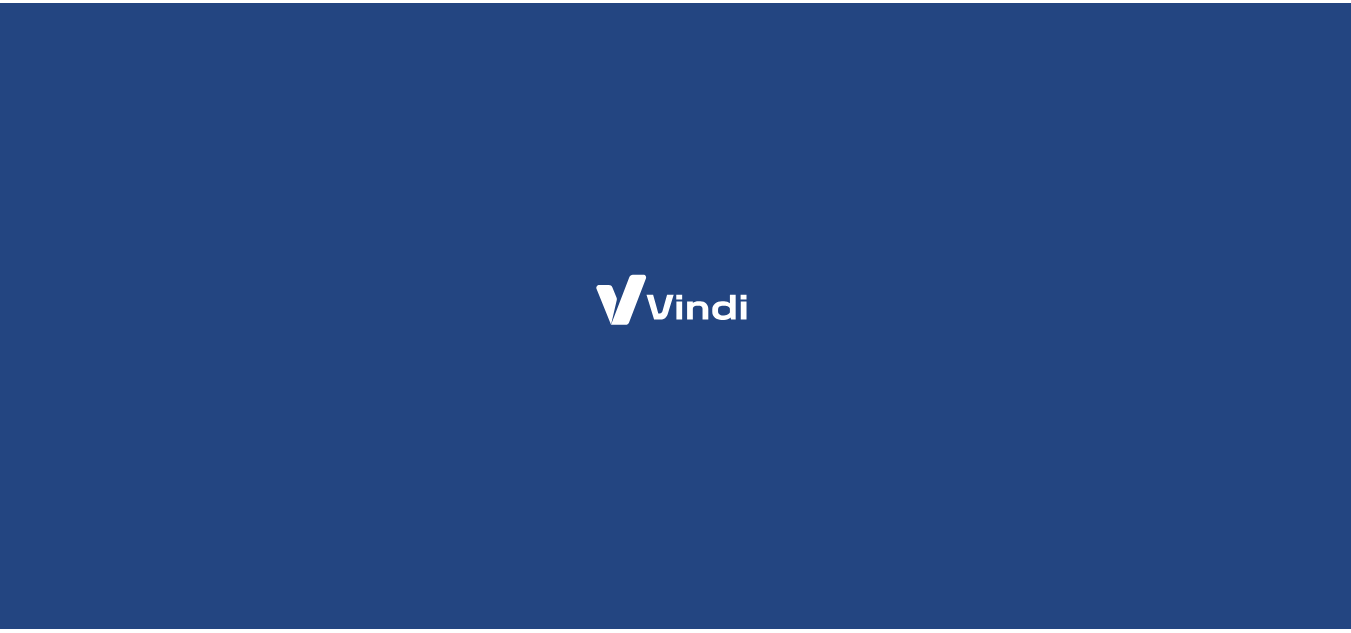scroll, scrollTop: 0, scrollLeft: 0, axis: both 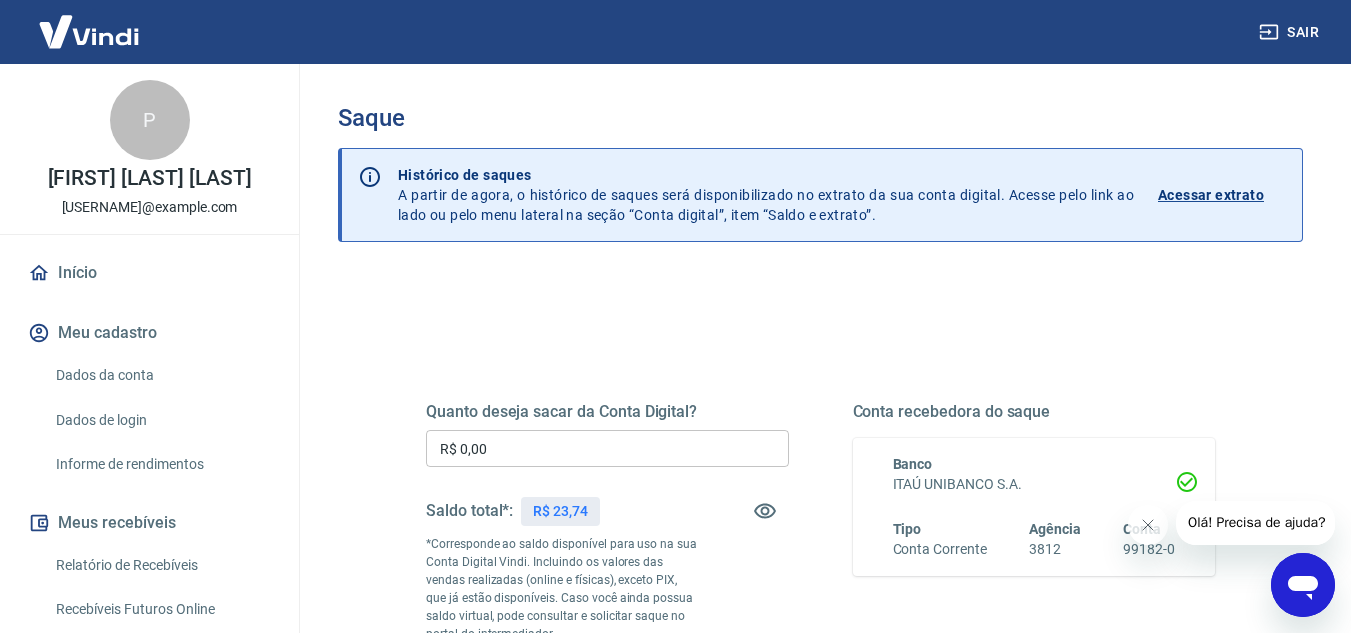 click on "R$ 0,00" at bounding box center [607, 448] 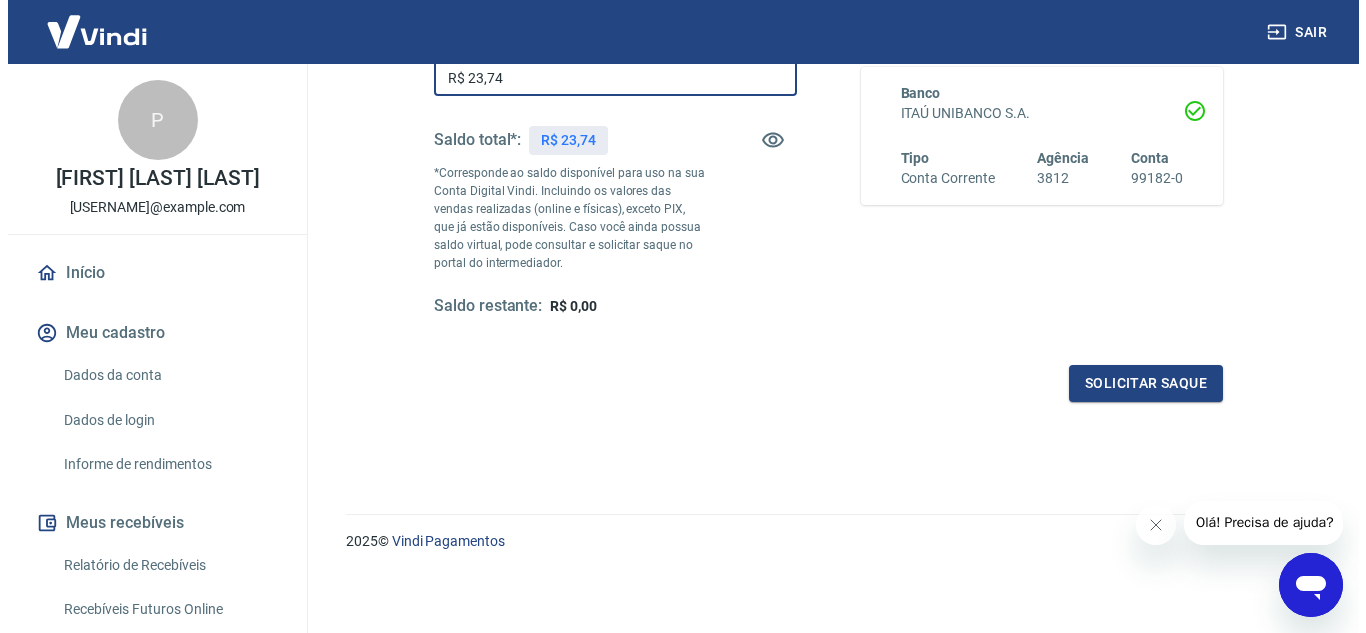 scroll, scrollTop: 374, scrollLeft: 0, axis: vertical 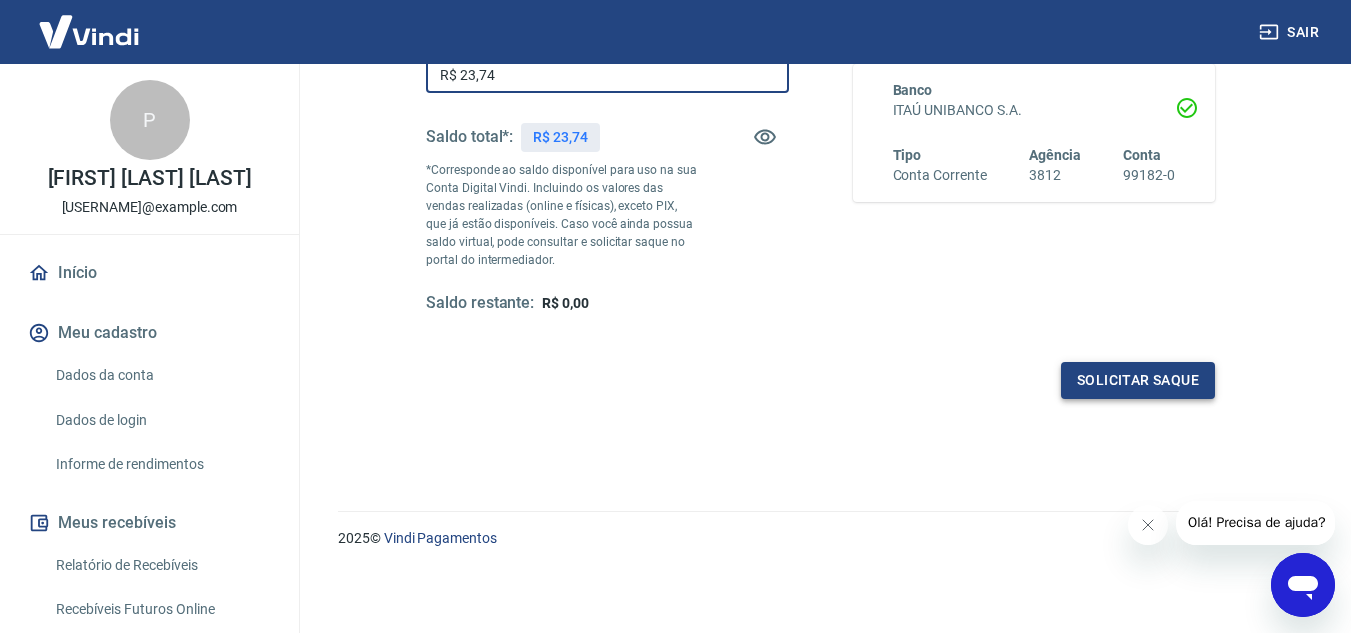 type on "R$ 23,74" 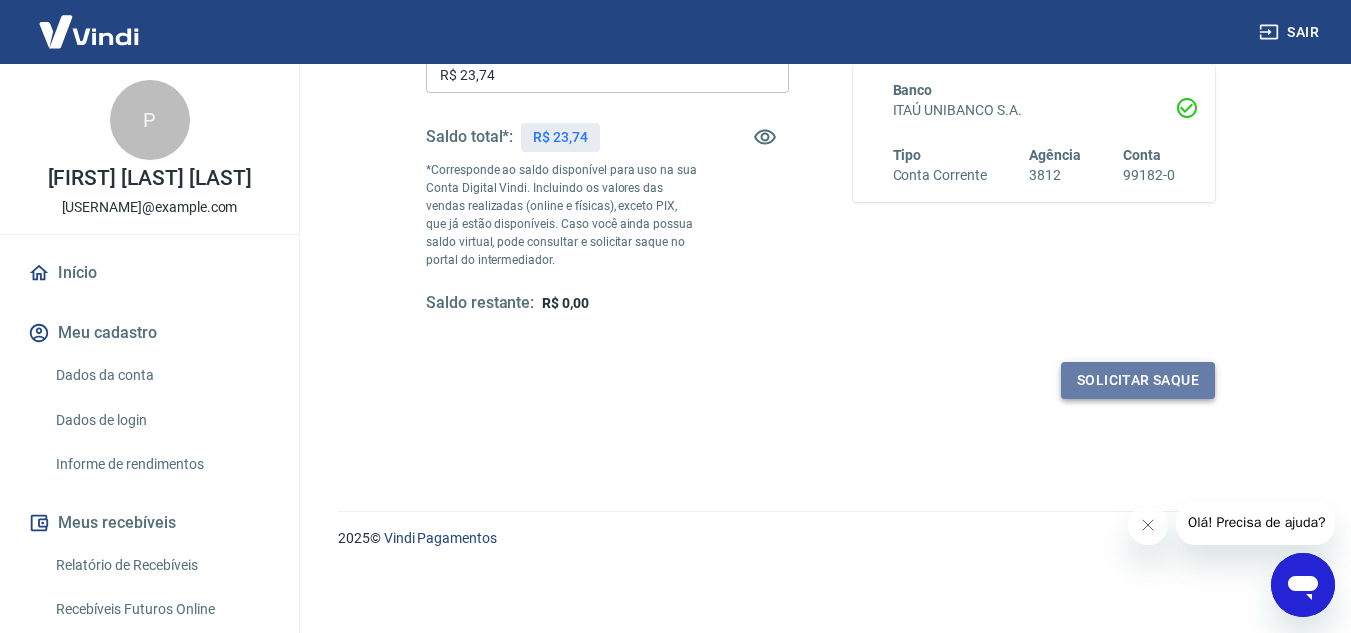 click on "Solicitar saque" at bounding box center [1138, 380] 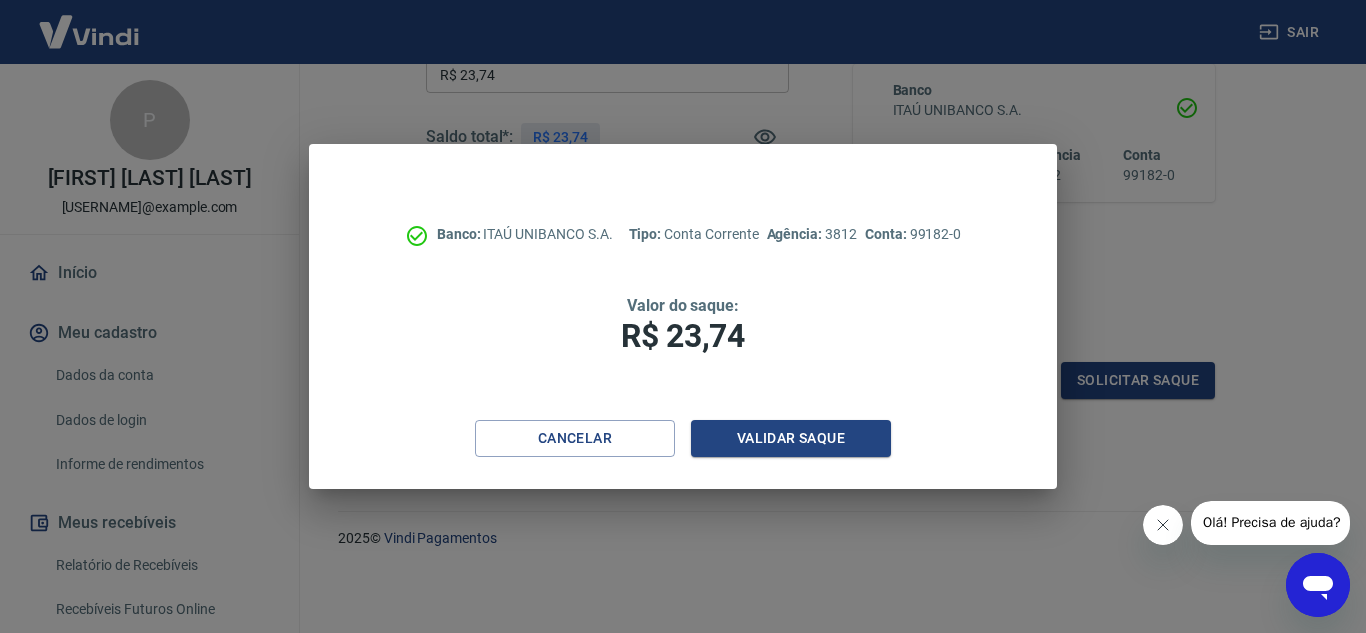 drag, startPoint x: 1164, startPoint y: 526, endPoint x: 2213, endPoint y: 1031, distance: 1164.2277 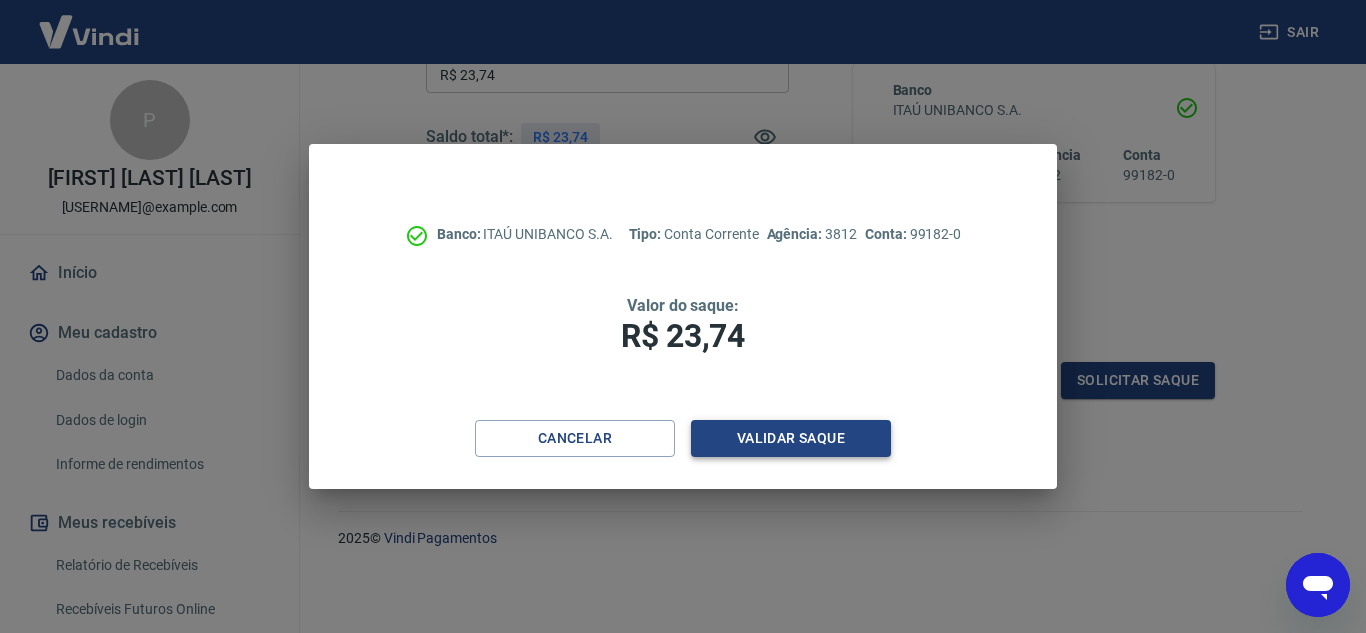 click on "Validar saque" at bounding box center [791, 438] 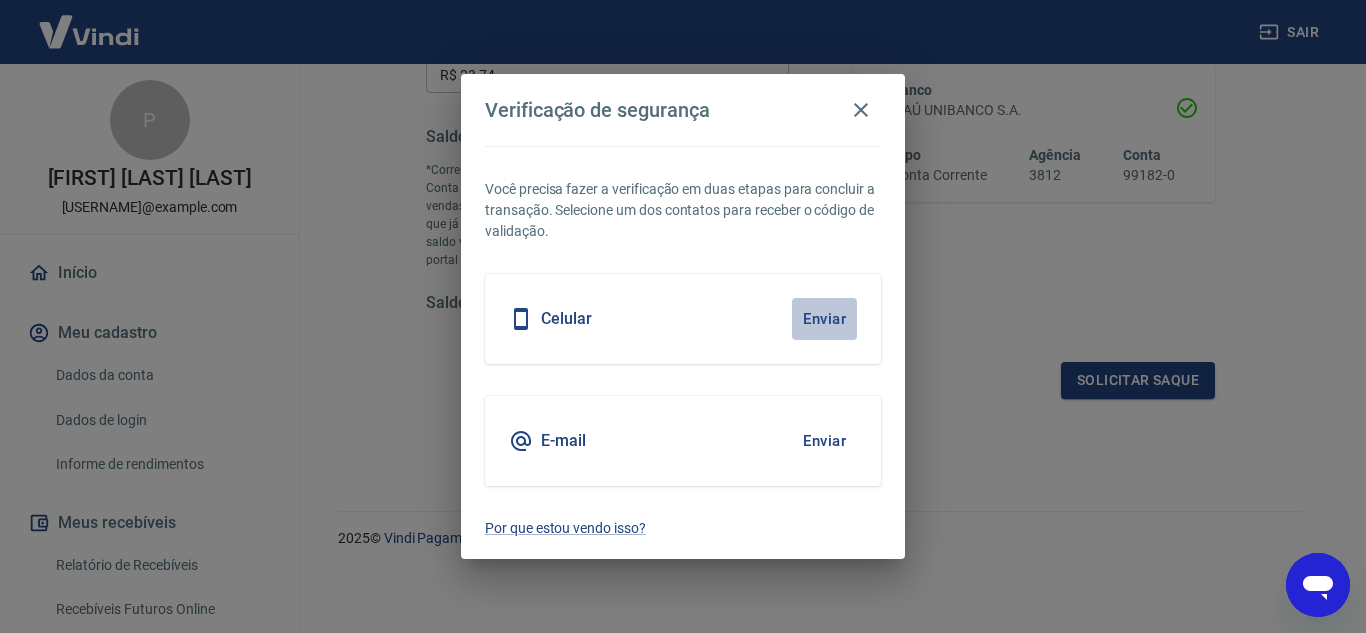 click on "Enviar" at bounding box center (824, 319) 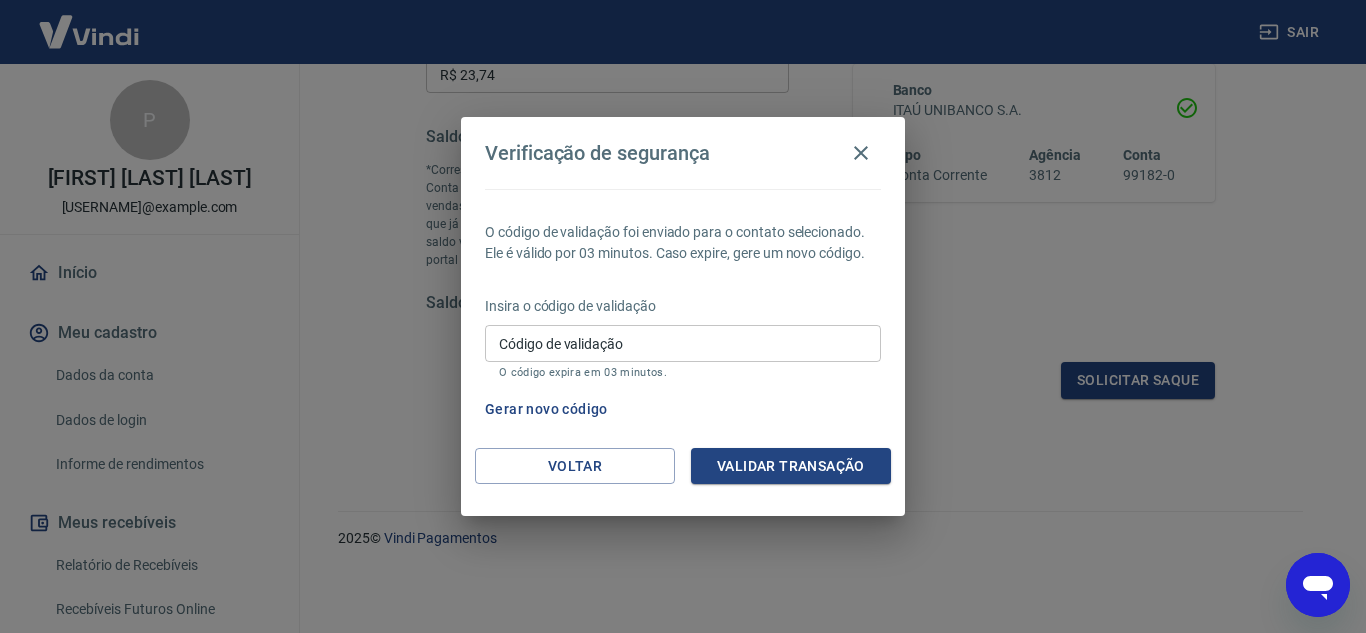 click on "Insira o código de validação Código de validação Código de validação O código expira em 03 minutos." at bounding box center (683, 339) 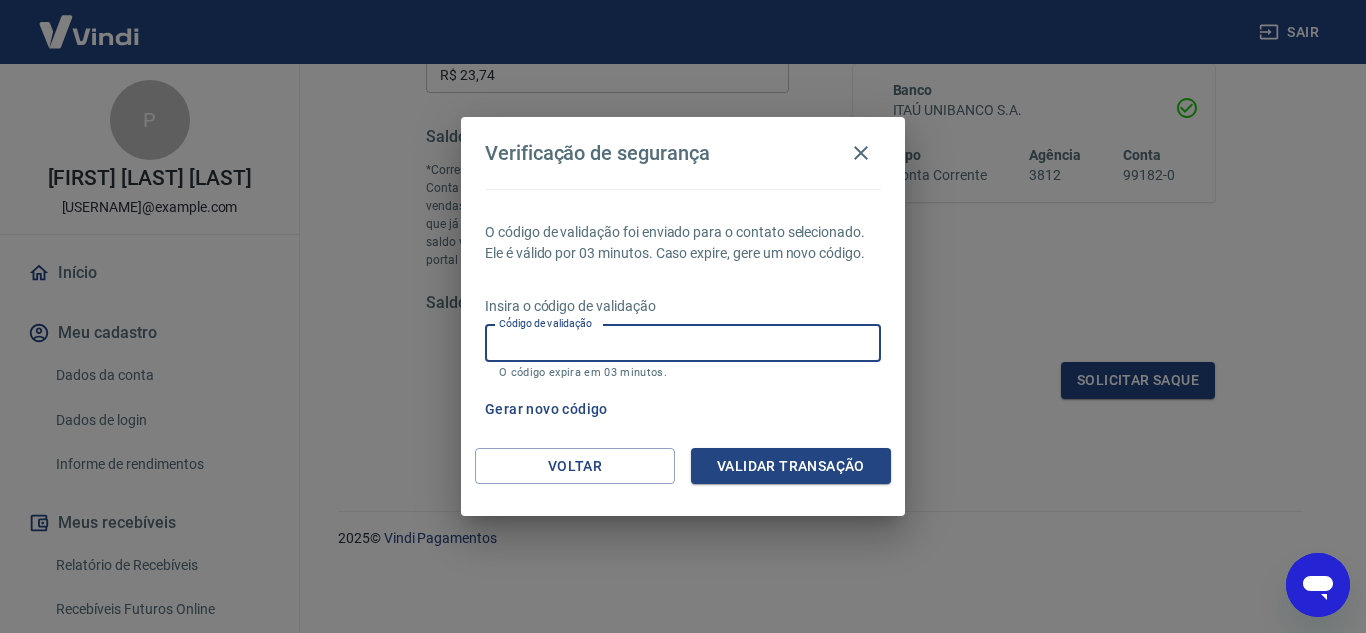 click on "Código de validação" at bounding box center (683, 343) 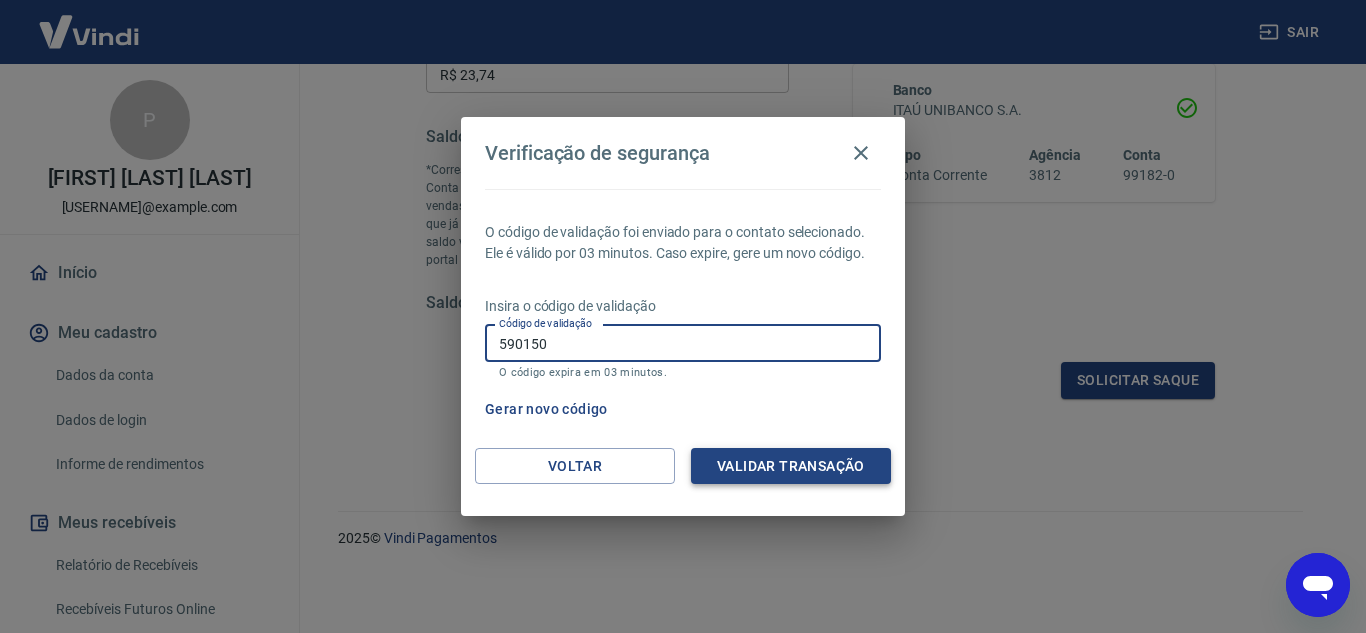 type on "590150" 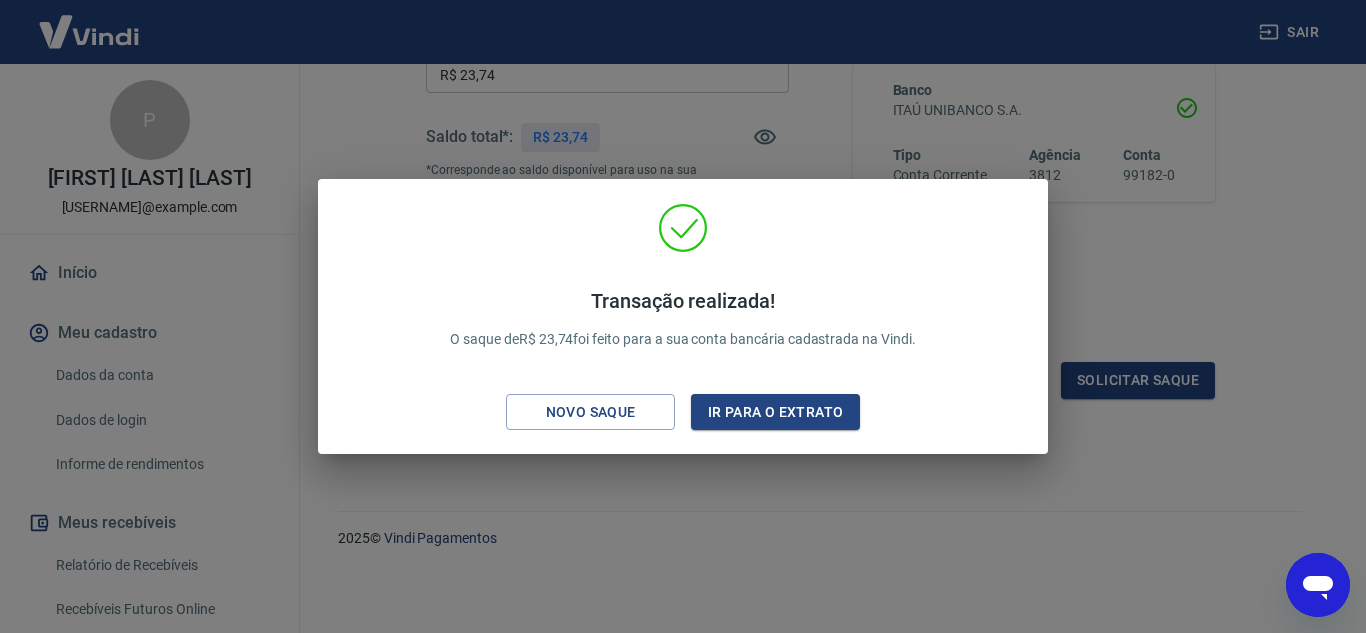 click on "Transação realizada! O saque de  R$ 23,74  foi feito para a sua conta bancária cadastrada na Vindi. Novo saque Ir para o extrato" at bounding box center (683, 316) 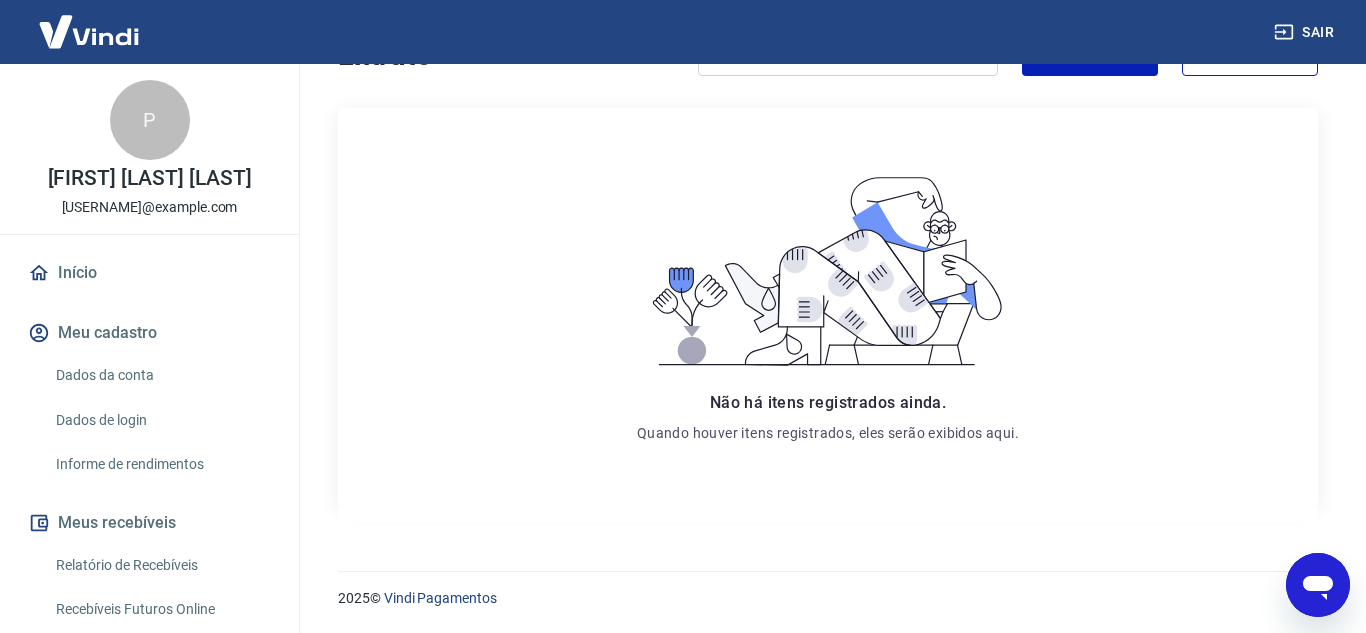 scroll, scrollTop: 0, scrollLeft: 0, axis: both 